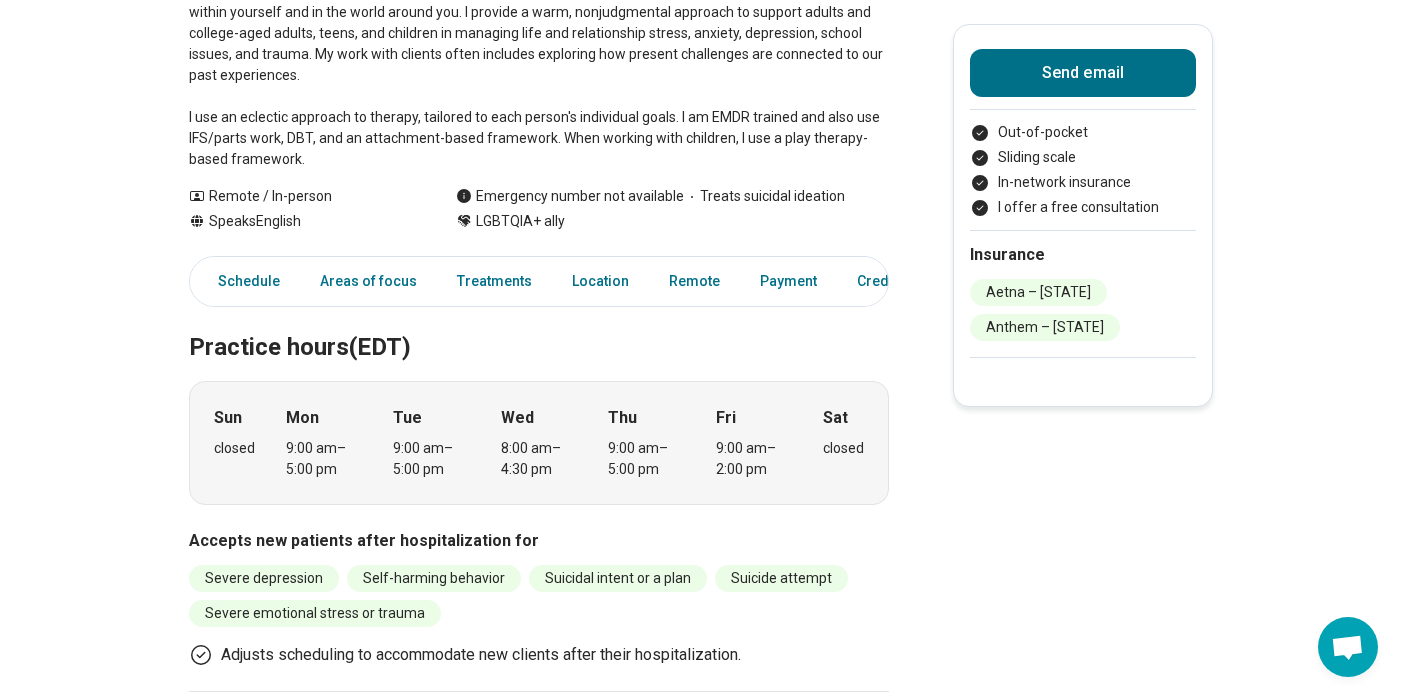 scroll, scrollTop: 0, scrollLeft: 0, axis: both 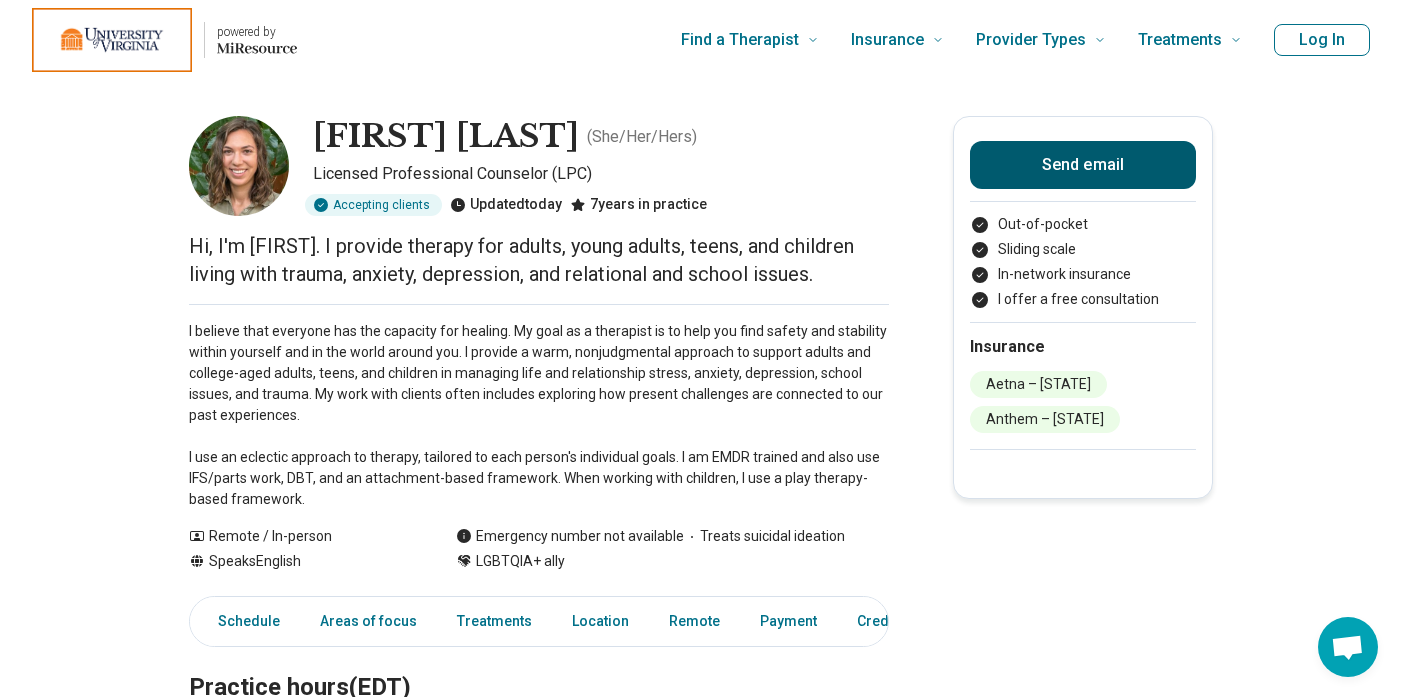 click on "Send email" at bounding box center (1083, 165) 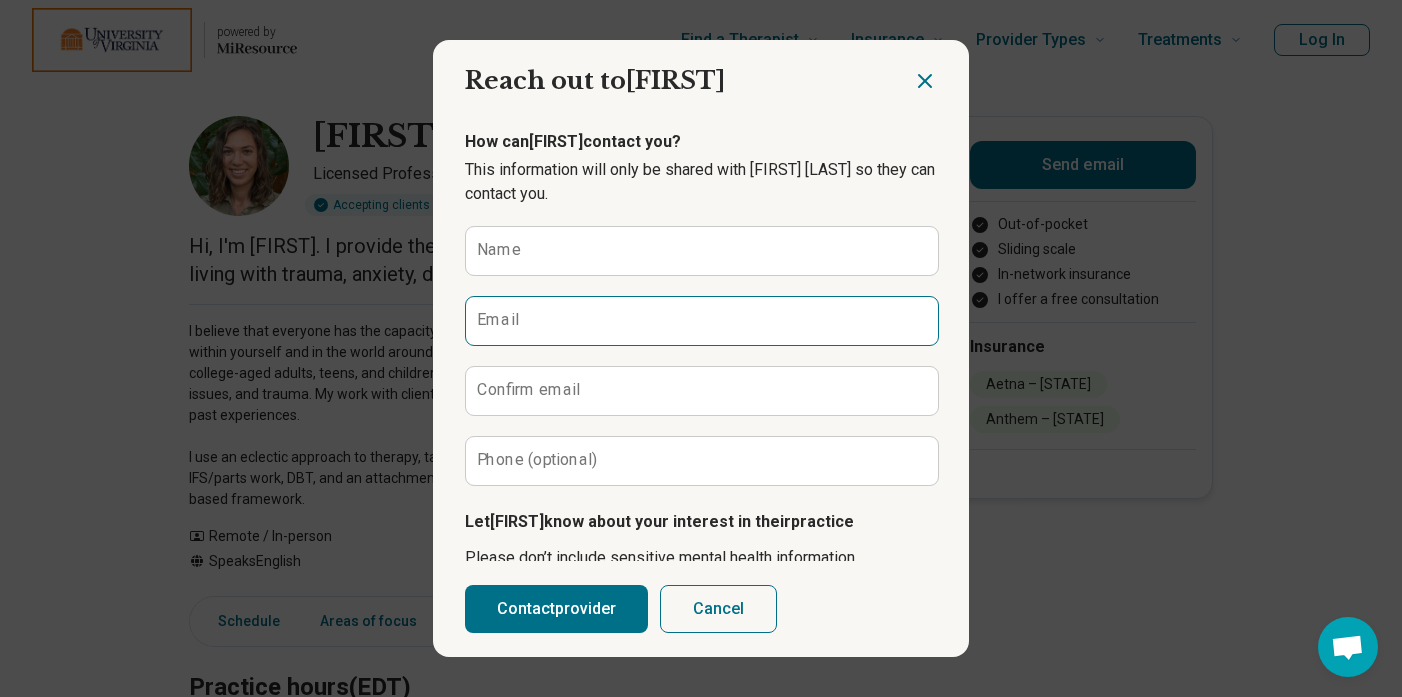 scroll, scrollTop: 0, scrollLeft: 0, axis: both 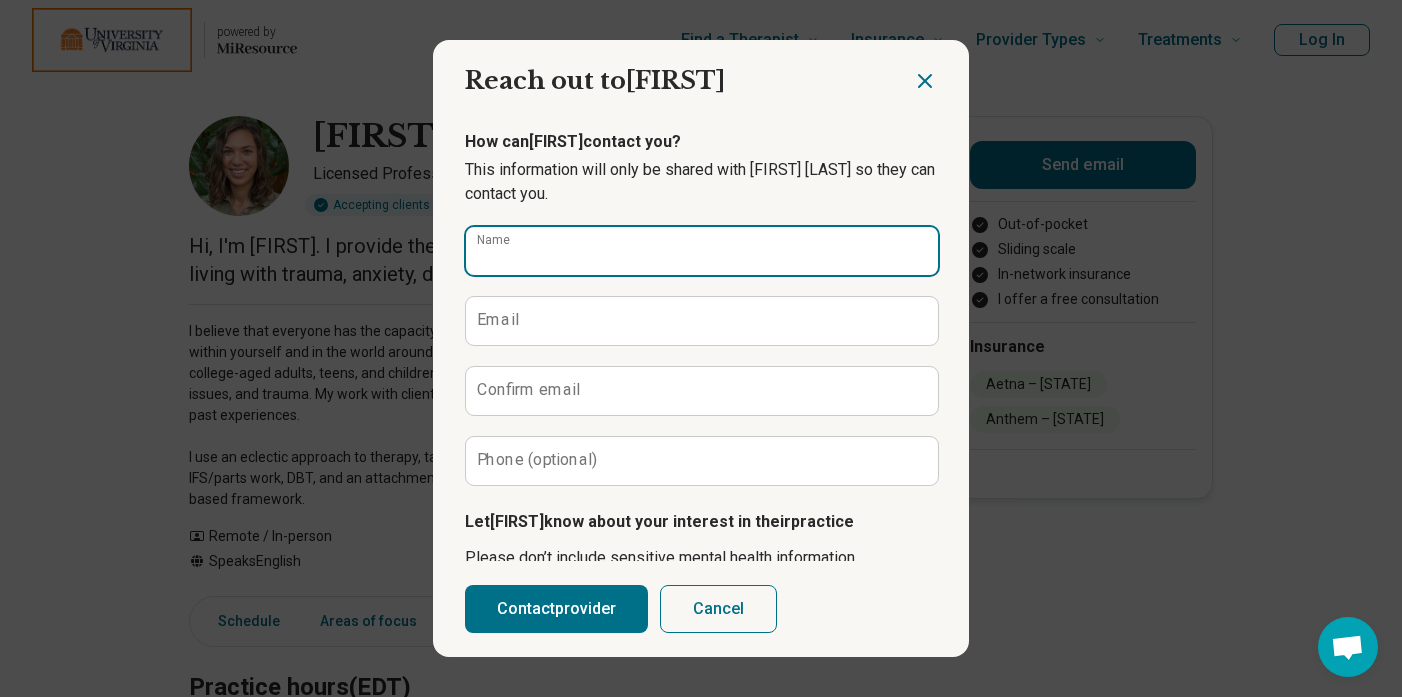 click on "Name" at bounding box center (702, 251) 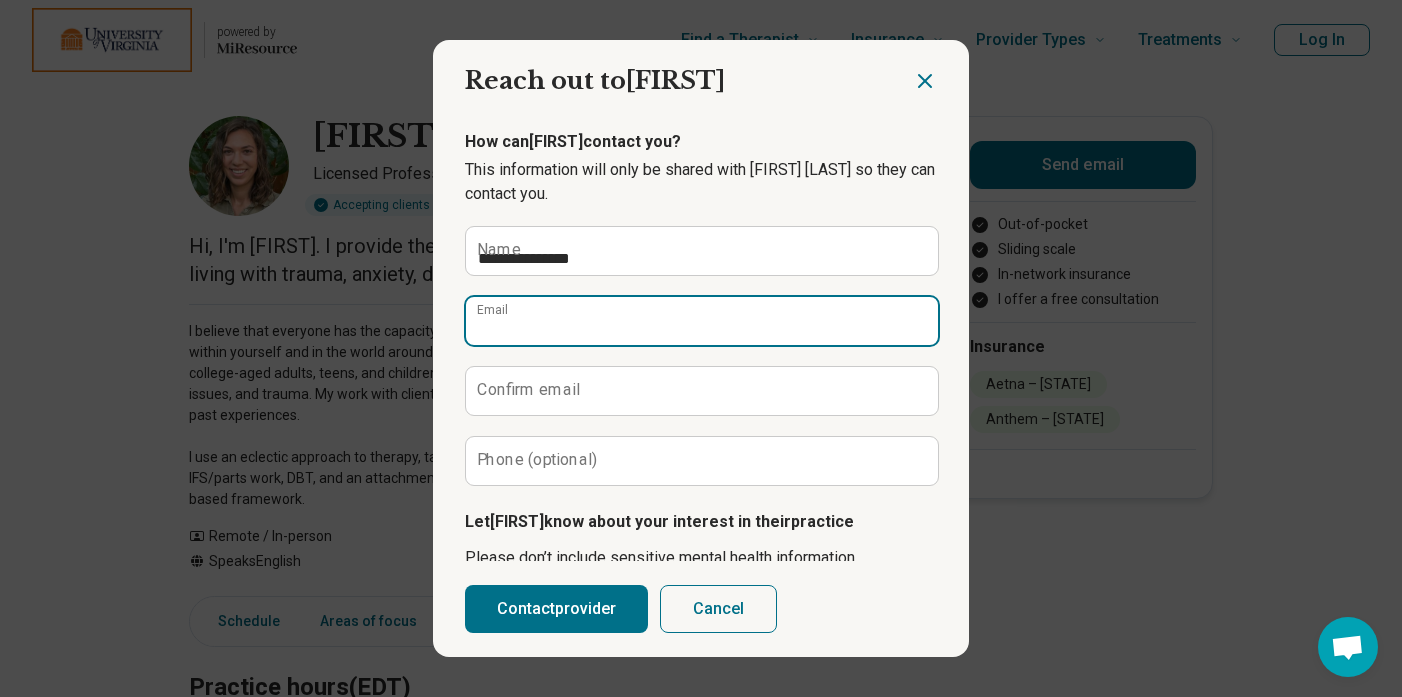 type on "**********" 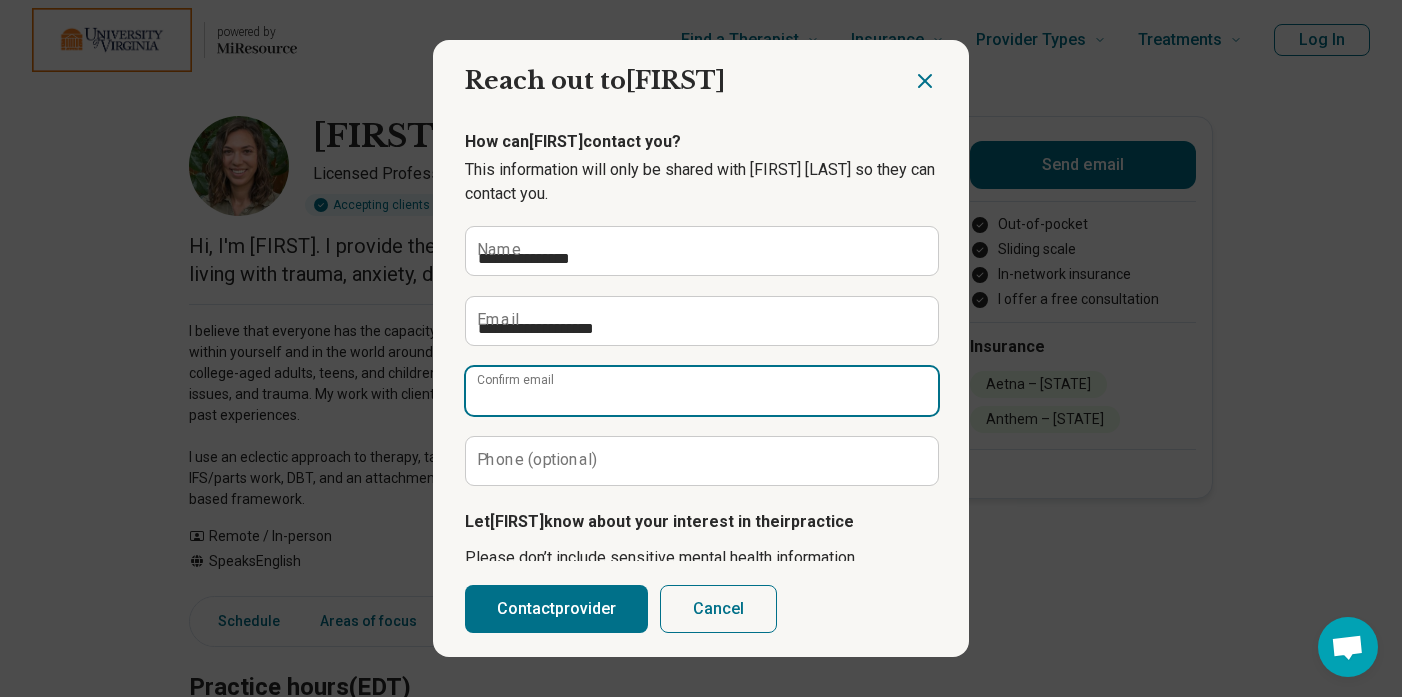 type on "**********" 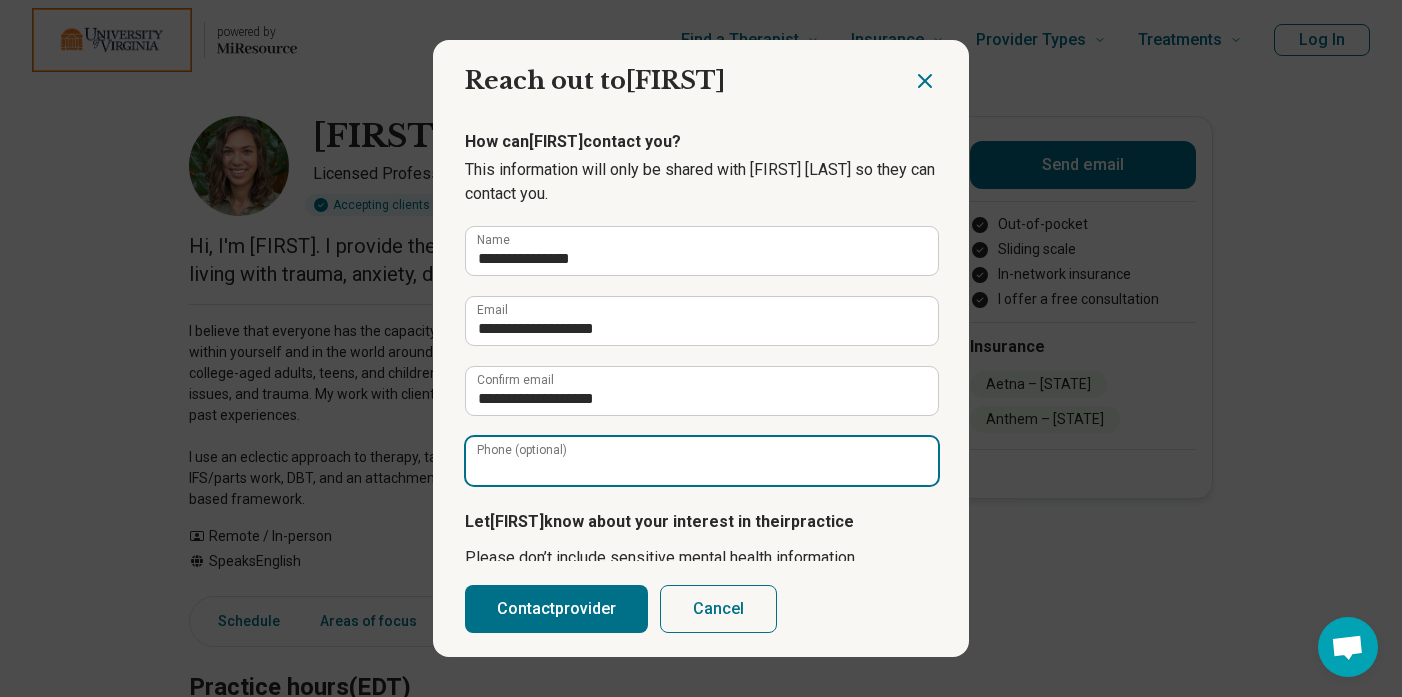 click on "Phone (optional)" at bounding box center [702, 461] 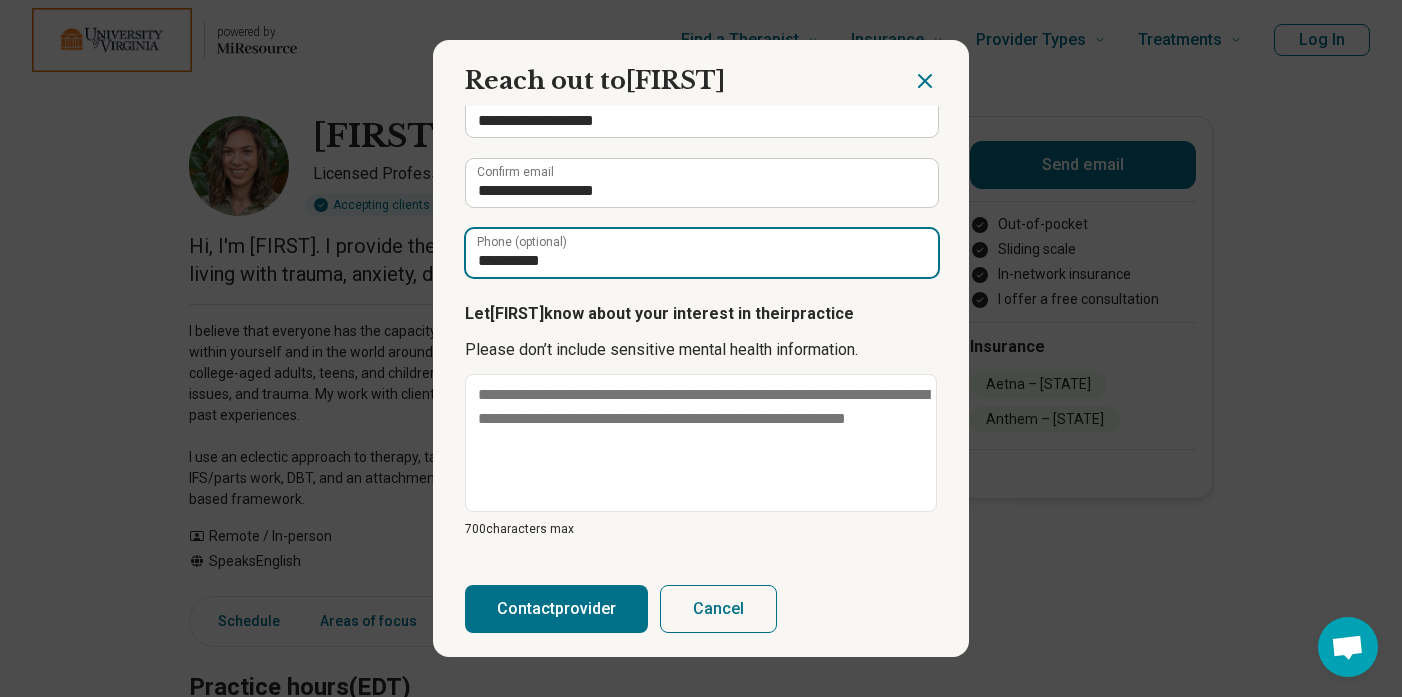 scroll, scrollTop: 208, scrollLeft: 0, axis: vertical 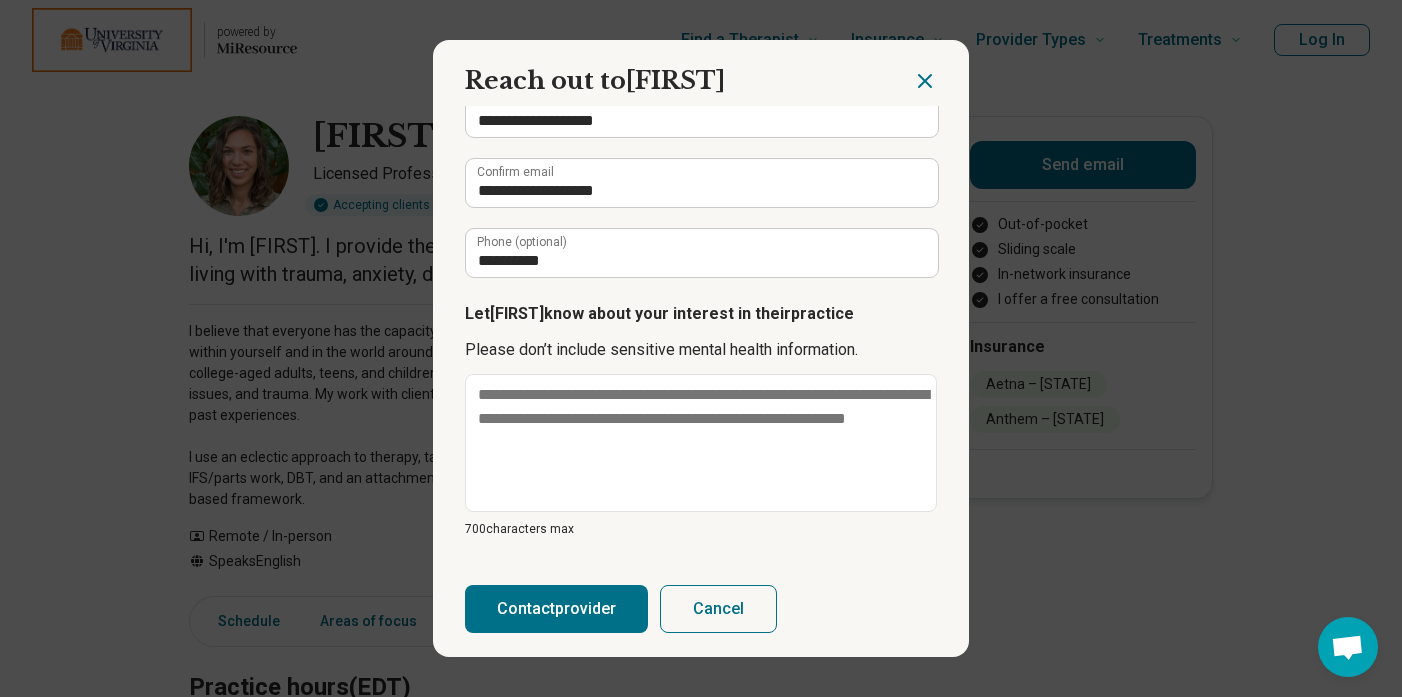 click on "Let [FIRST]  know about your interest in their  practice Please don’t include sensitive mental health information. 700  characters max" at bounding box center [701, 420] 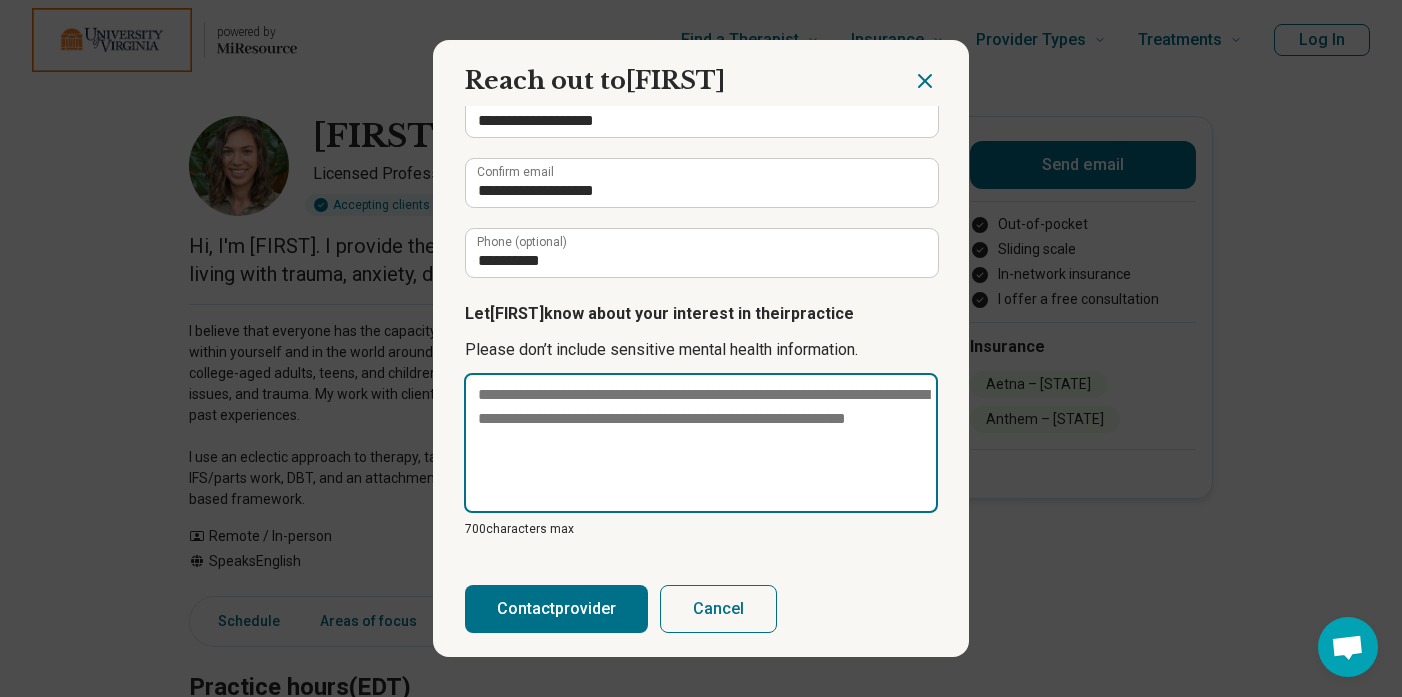 click at bounding box center [701, 443] 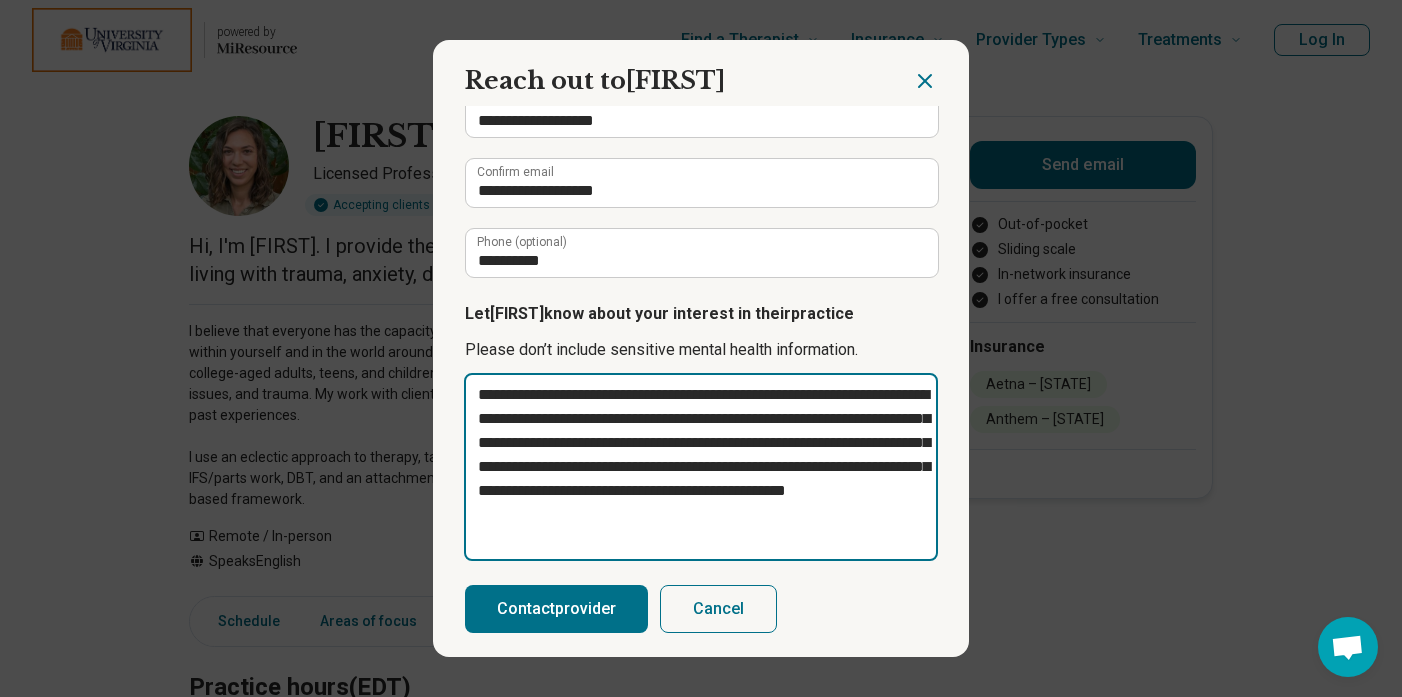 type on "**********" 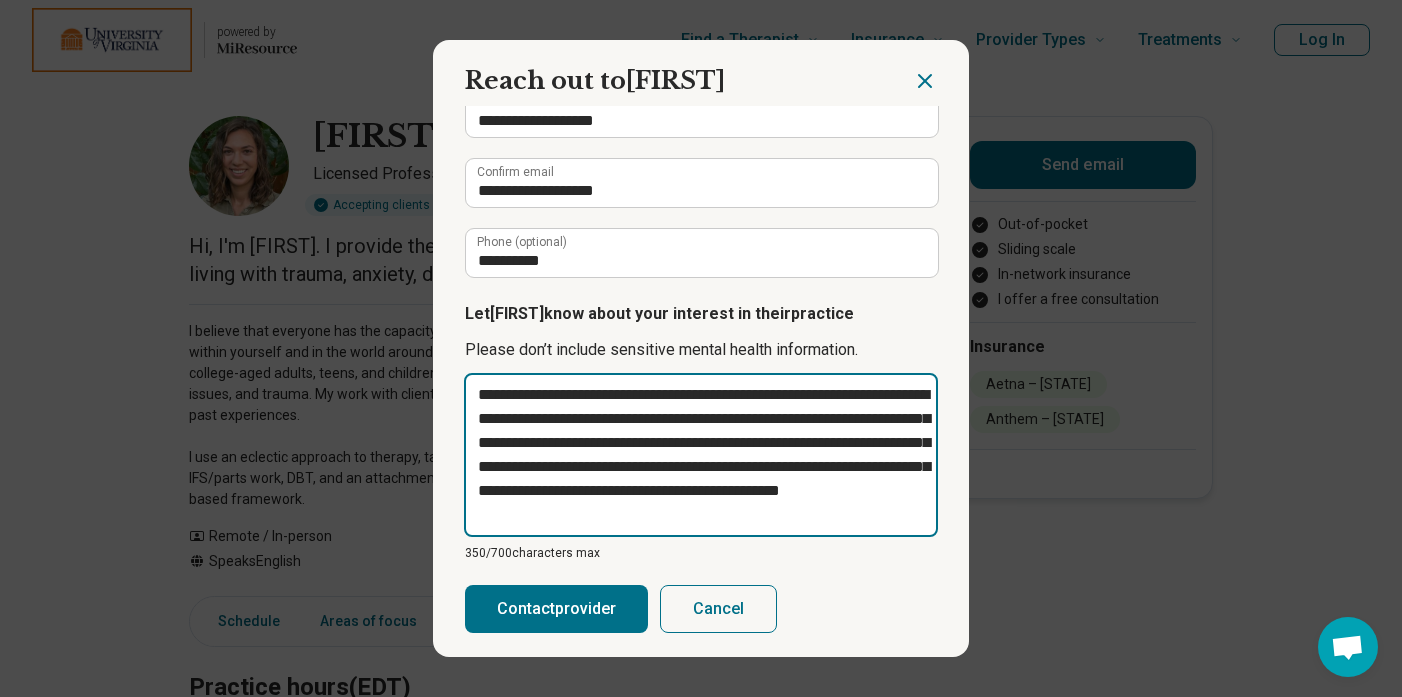 type on "**********" 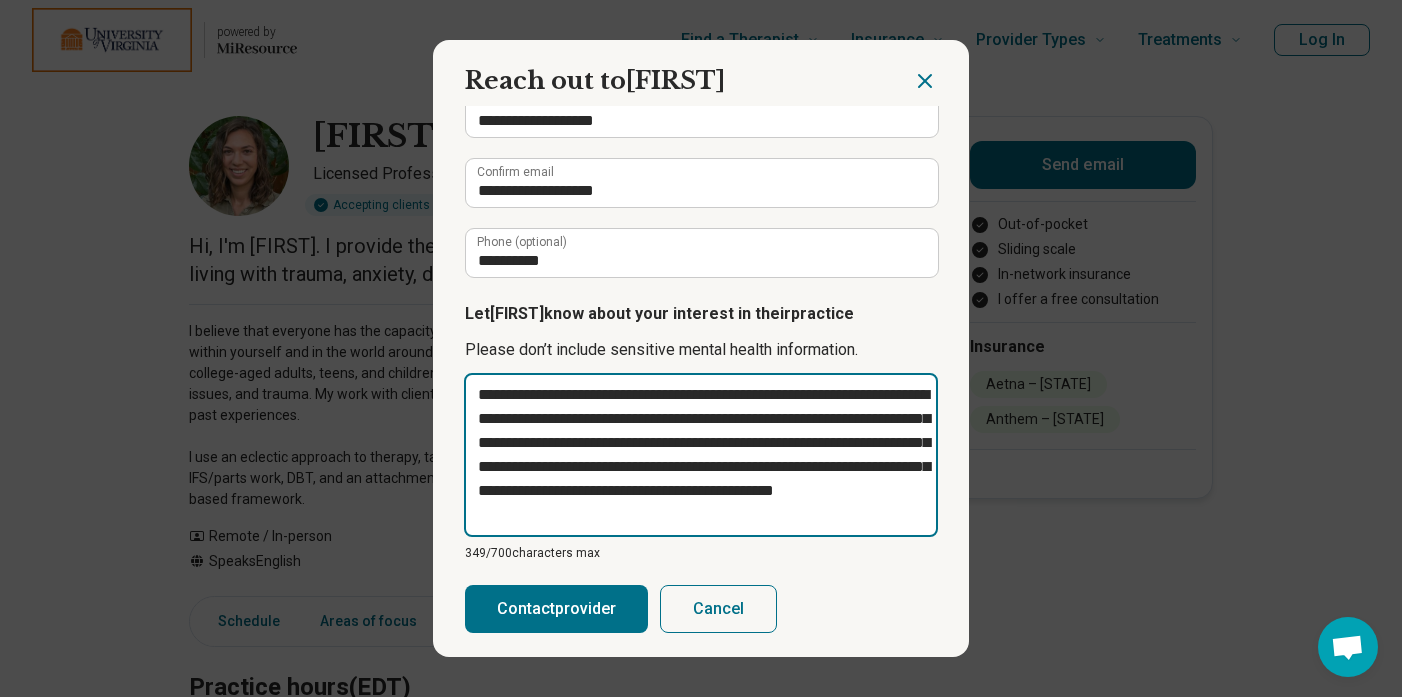 type on "**********" 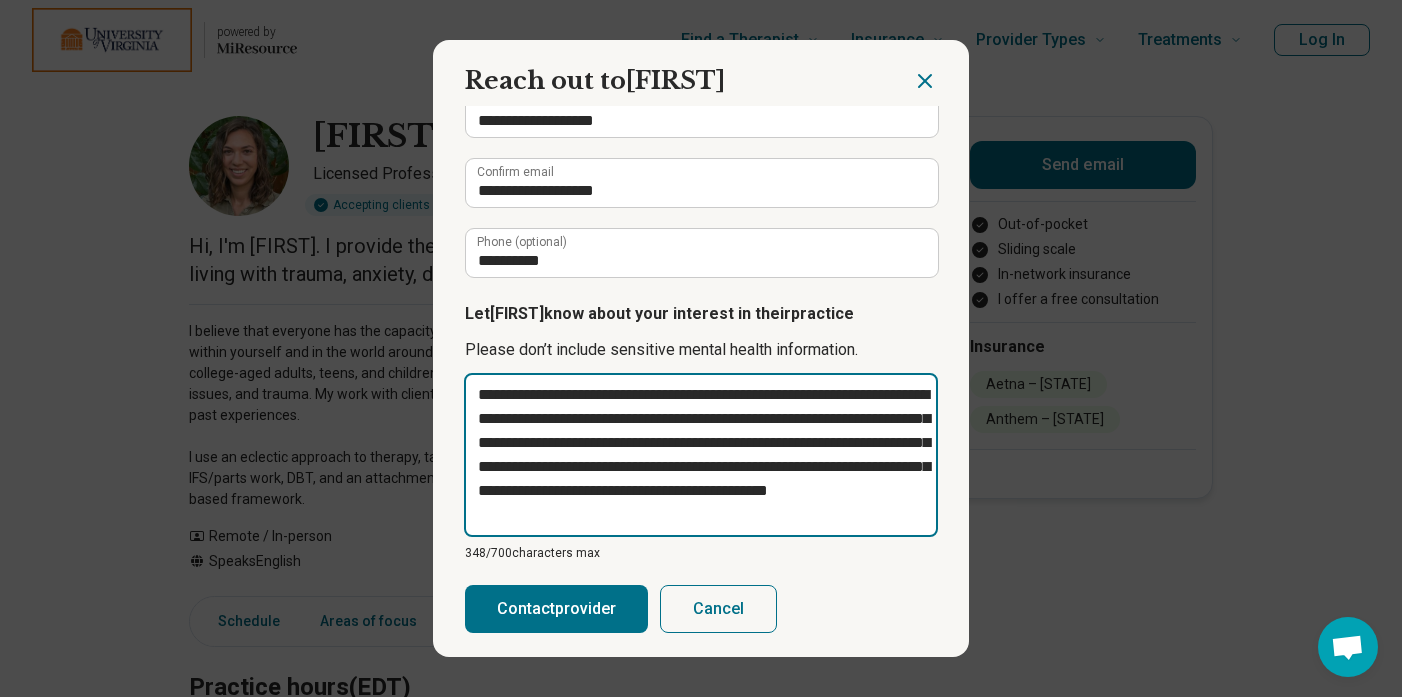 click on "**********" at bounding box center (701, 455) 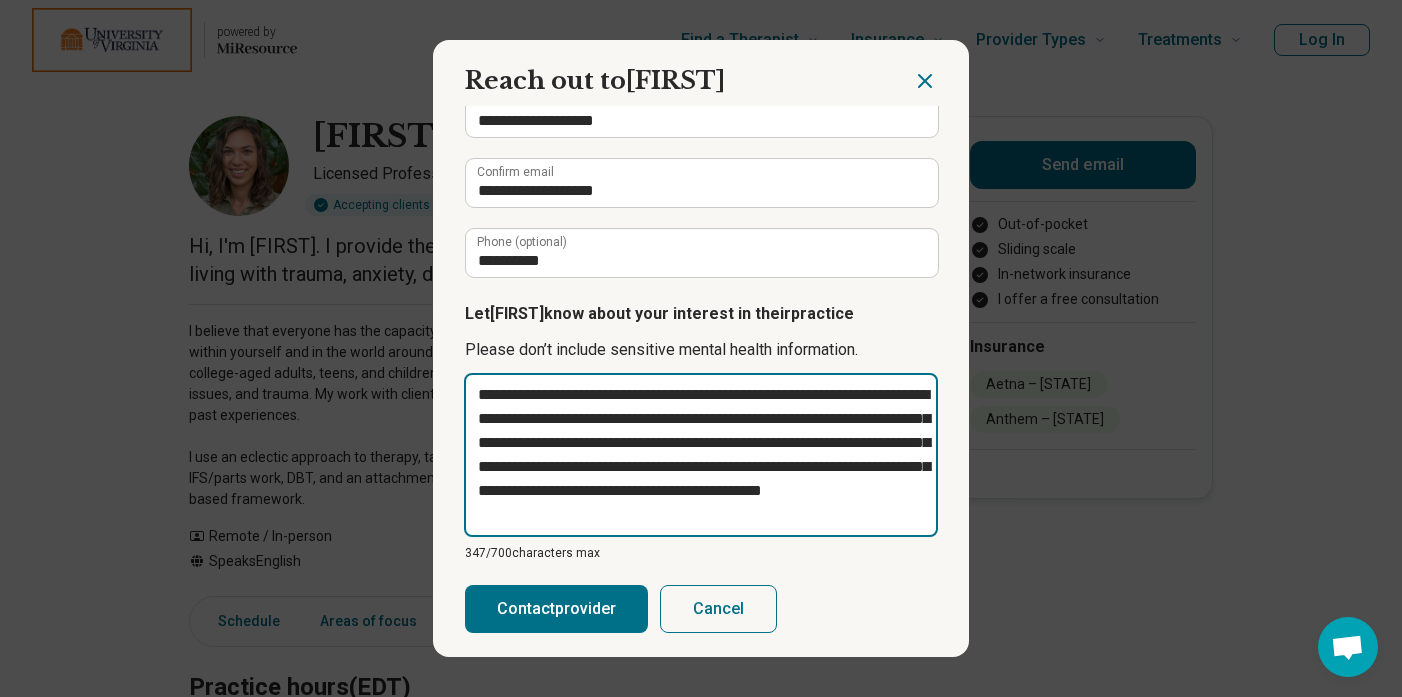drag, startPoint x: 812, startPoint y: 494, endPoint x: 478, endPoint y: 496, distance: 334.00598 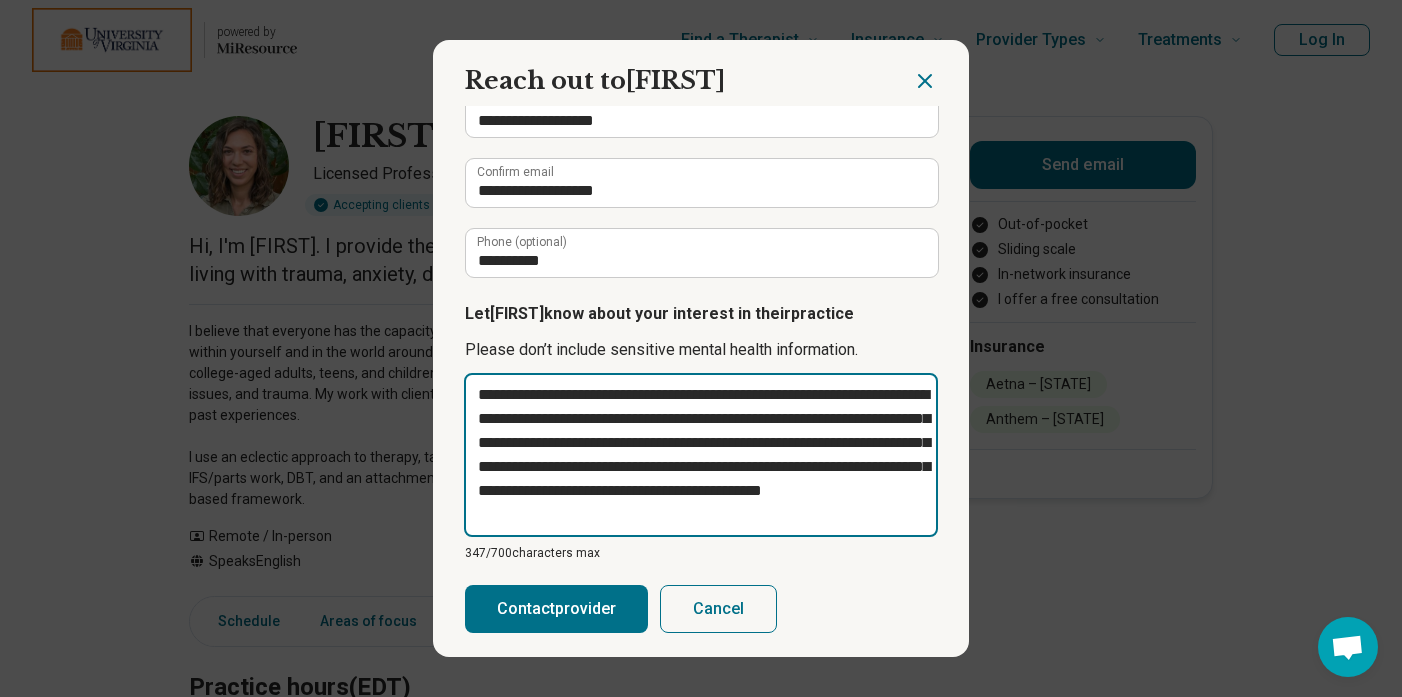 type on "**********" 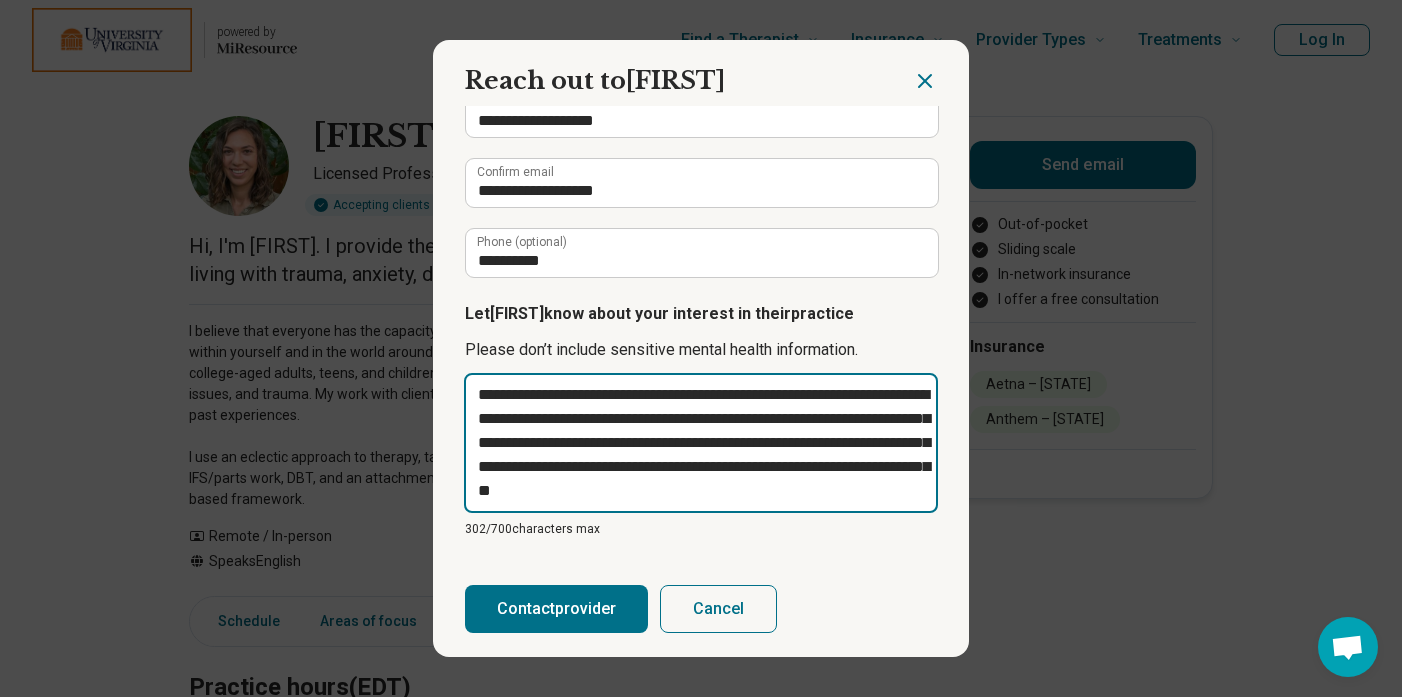 type on "**********" 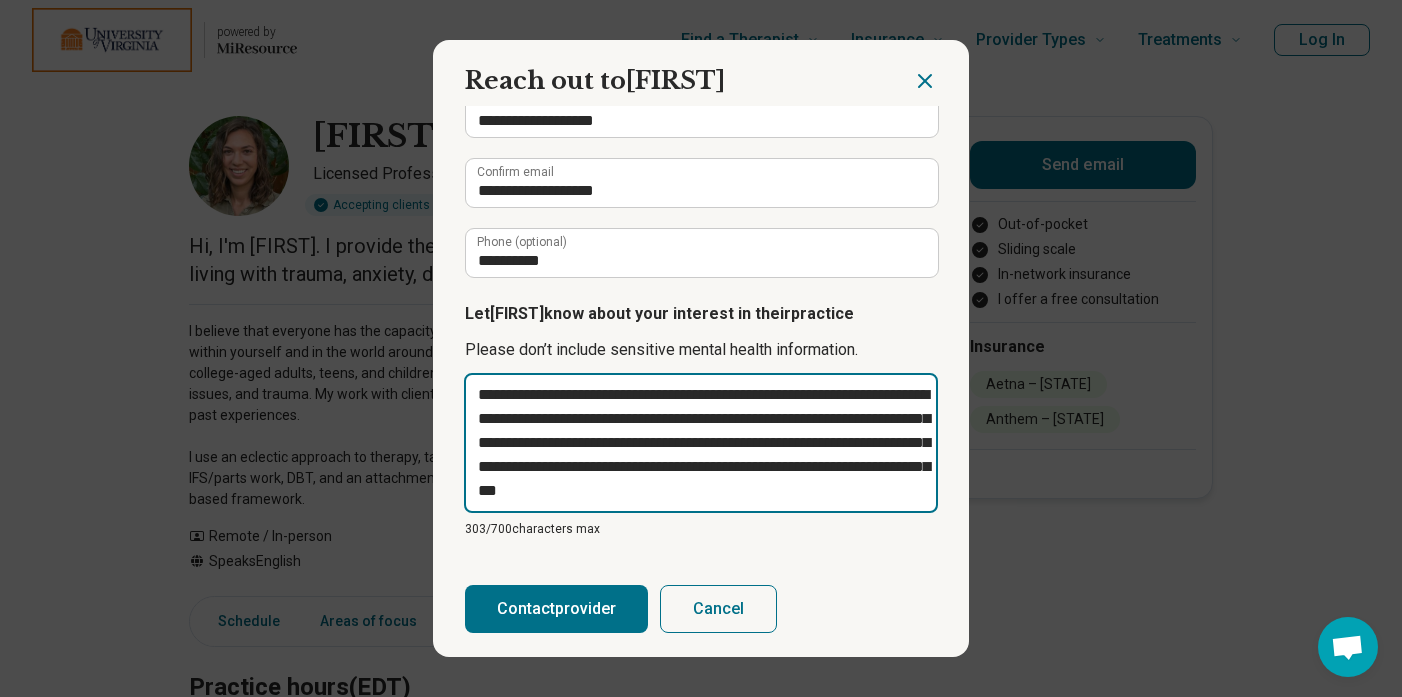 type on "**********" 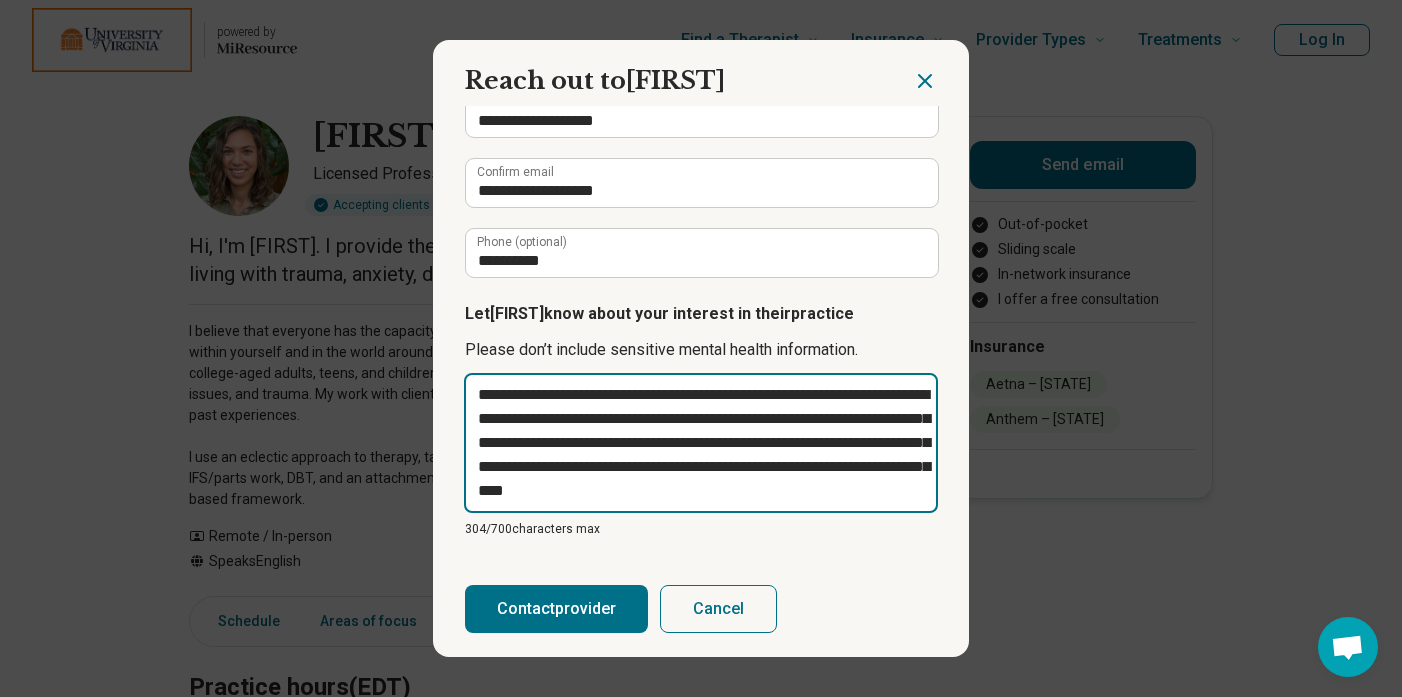 type on "**********" 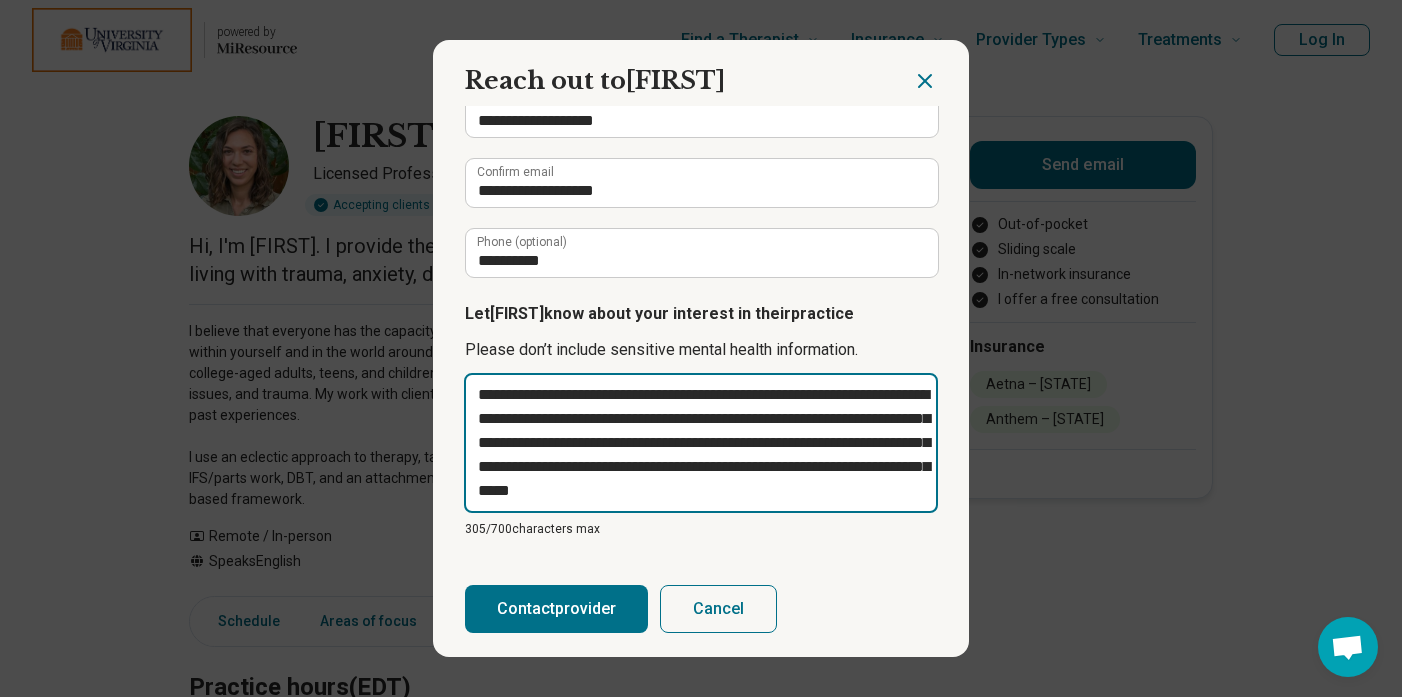 type on "**********" 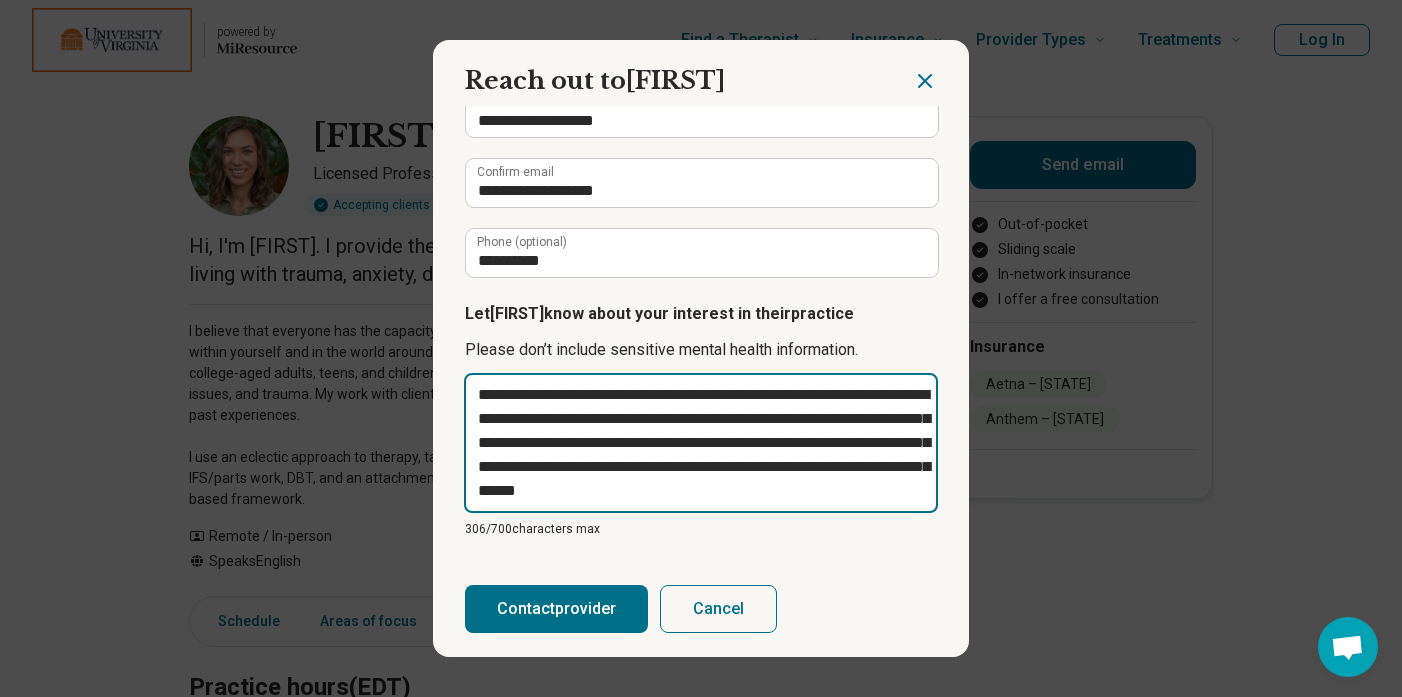 type on "**********" 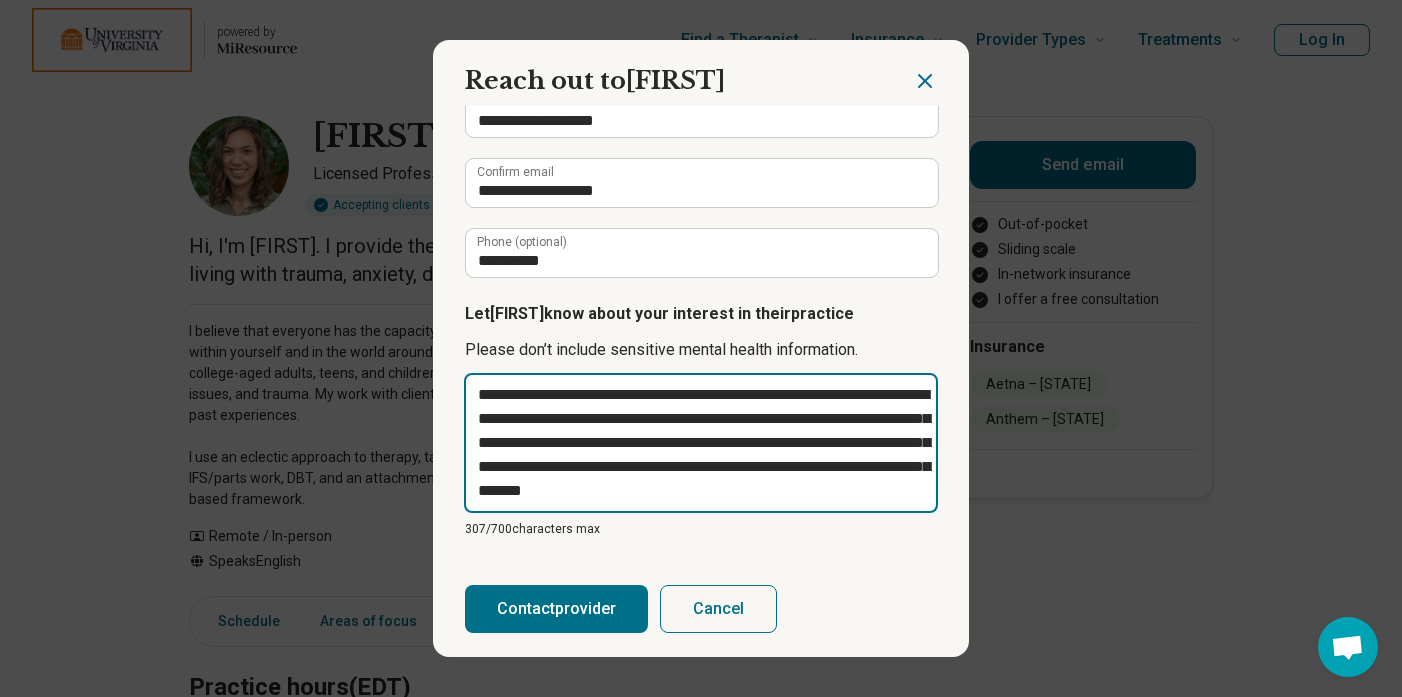type on "**********" 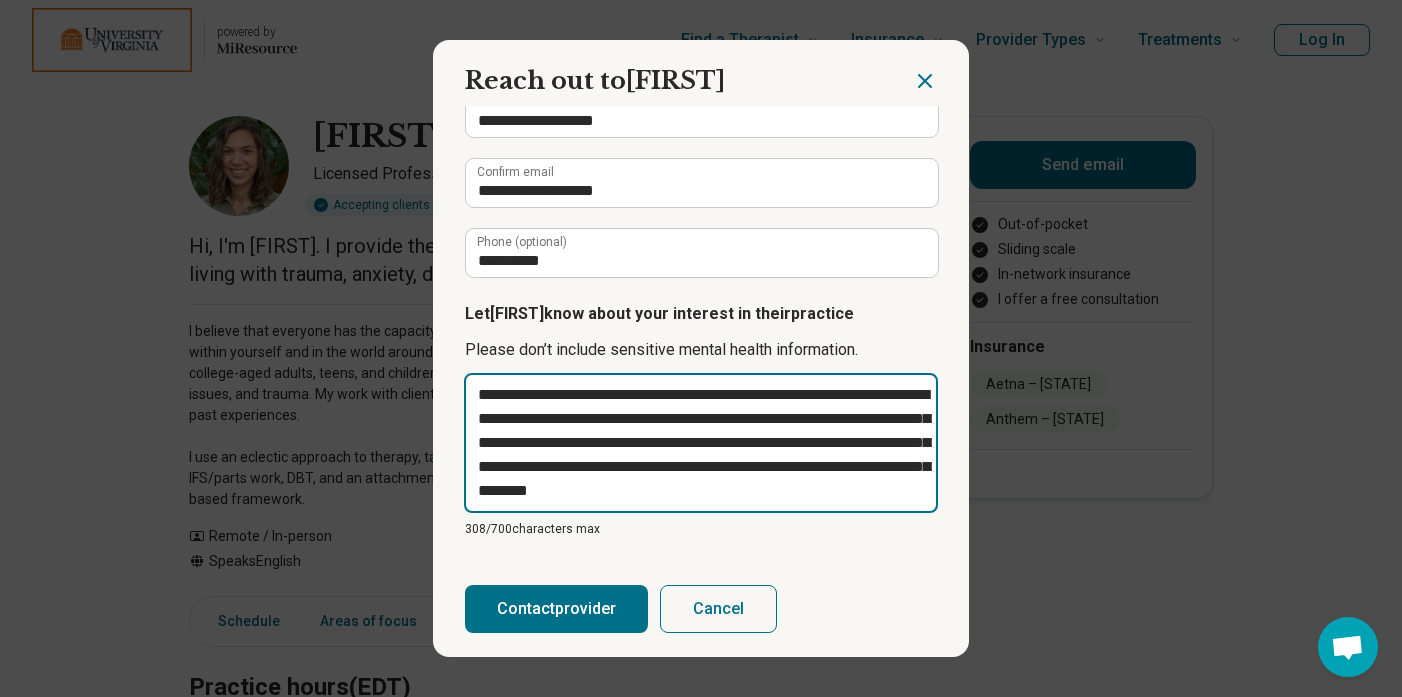 type on "**********" 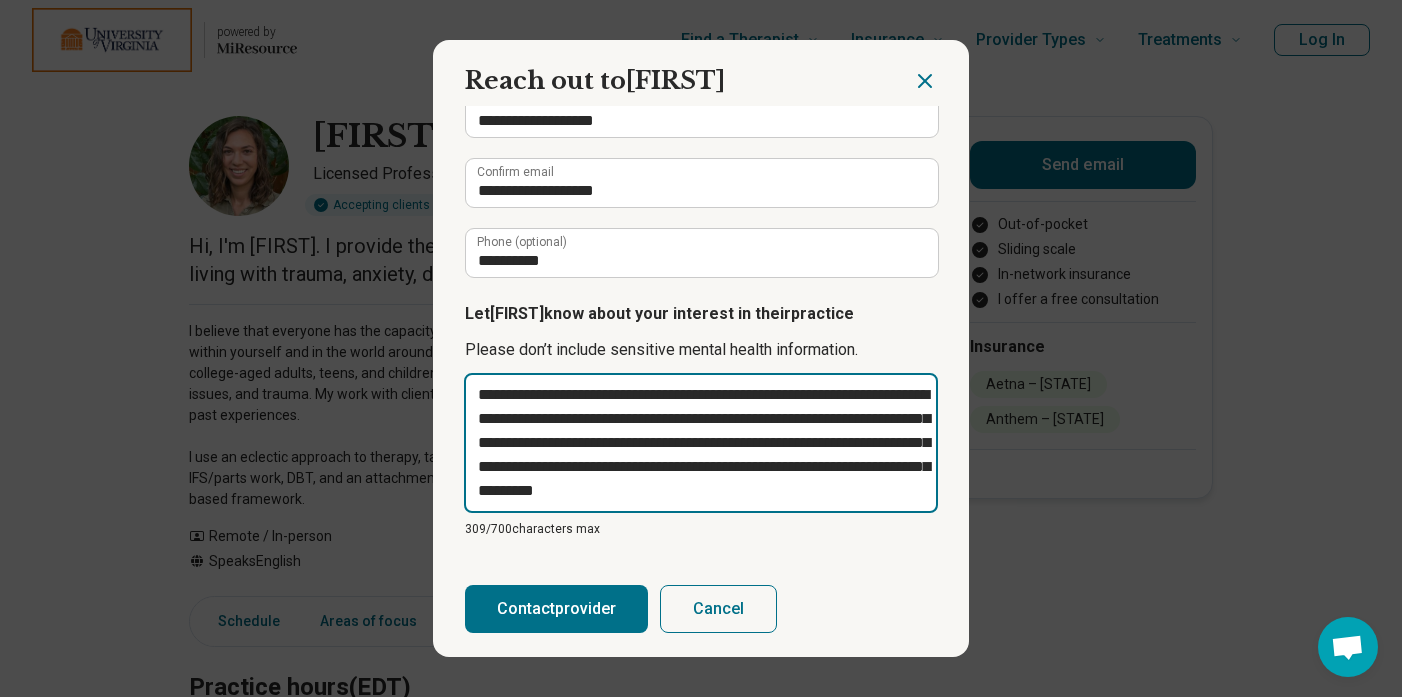 type on "**********" 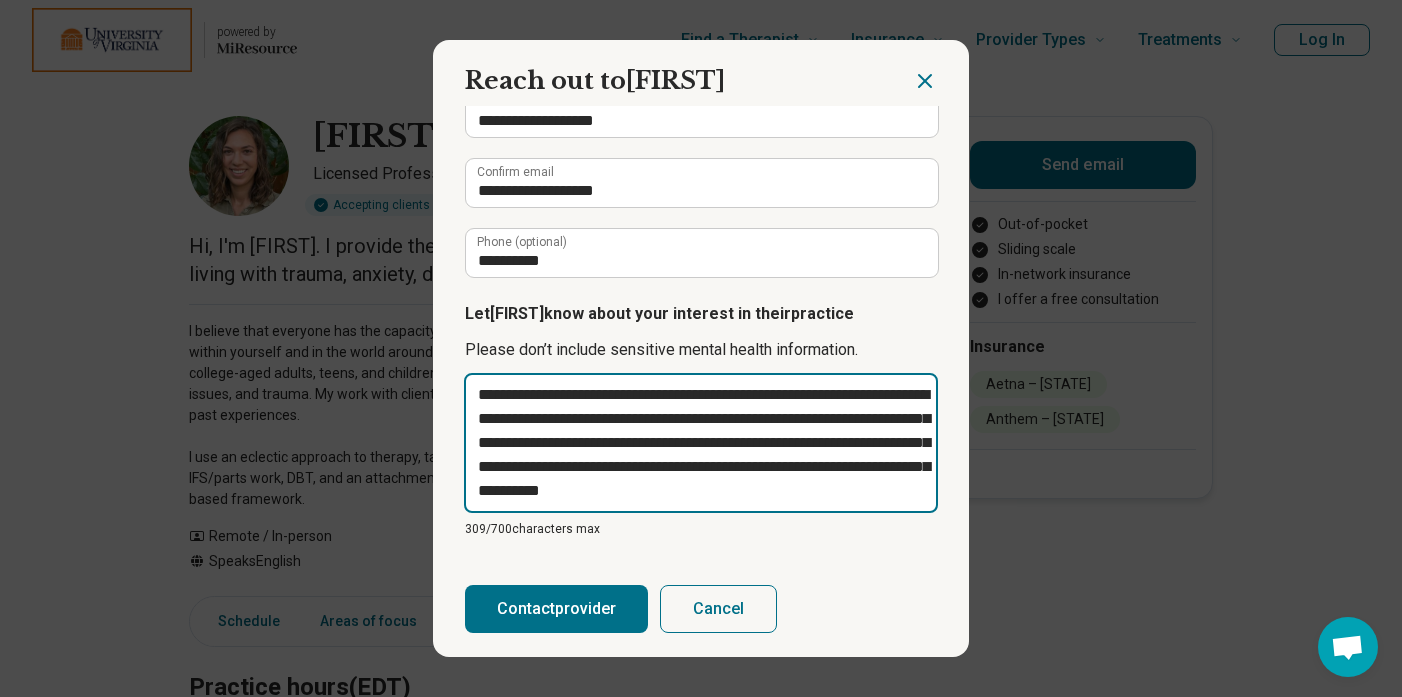 type on "**********" 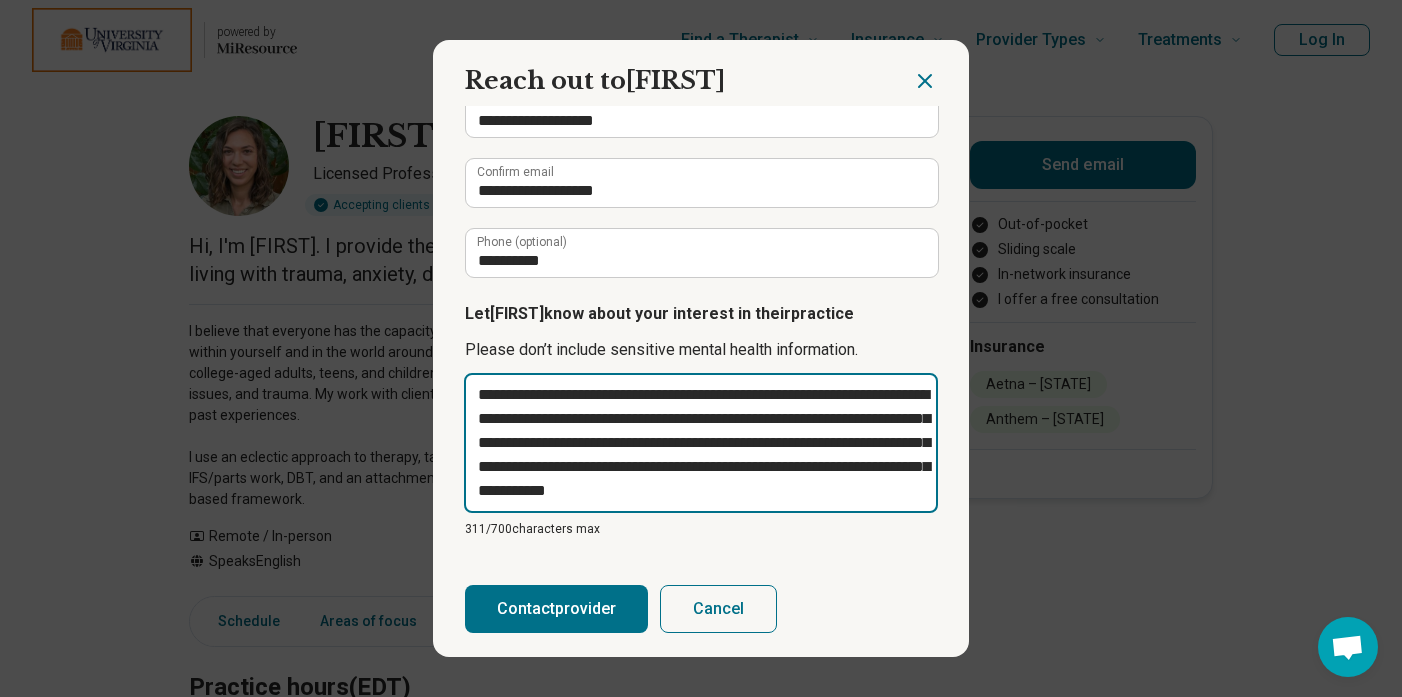 type on "**********" 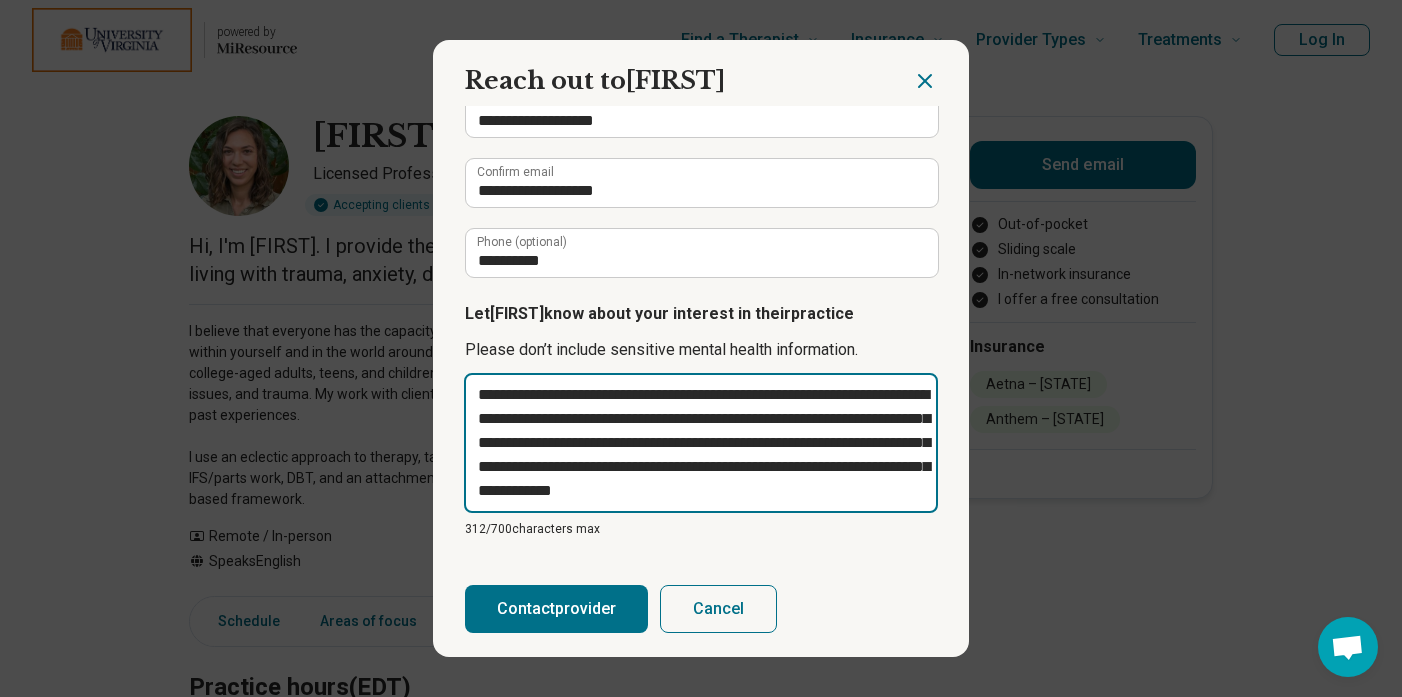 type on "**********" 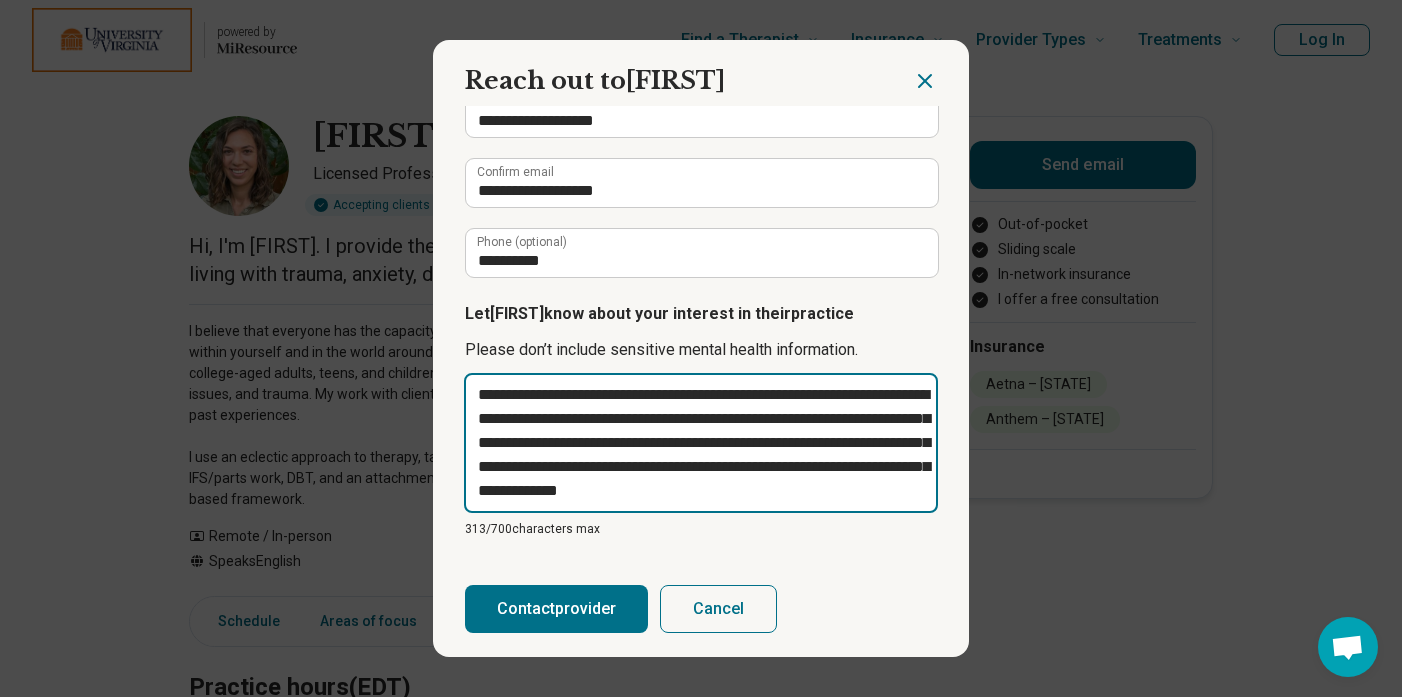 type on "**********" 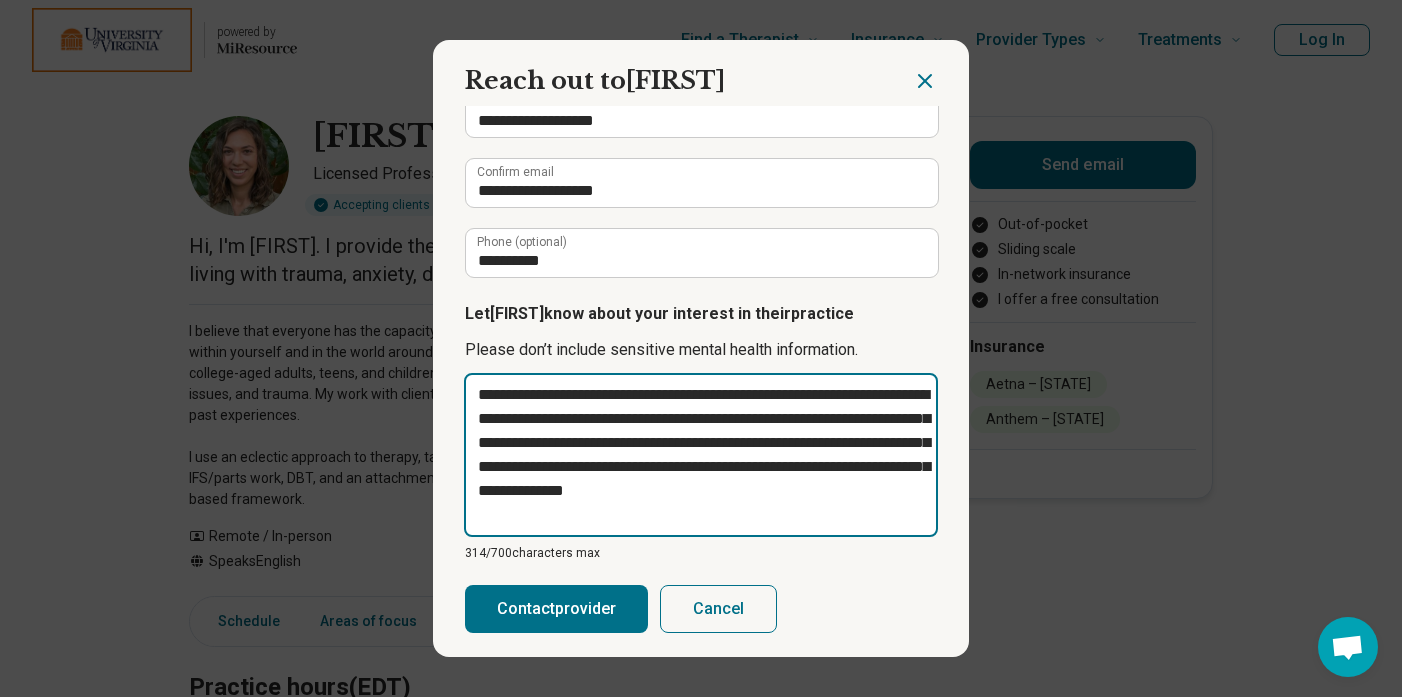 type on "**********" 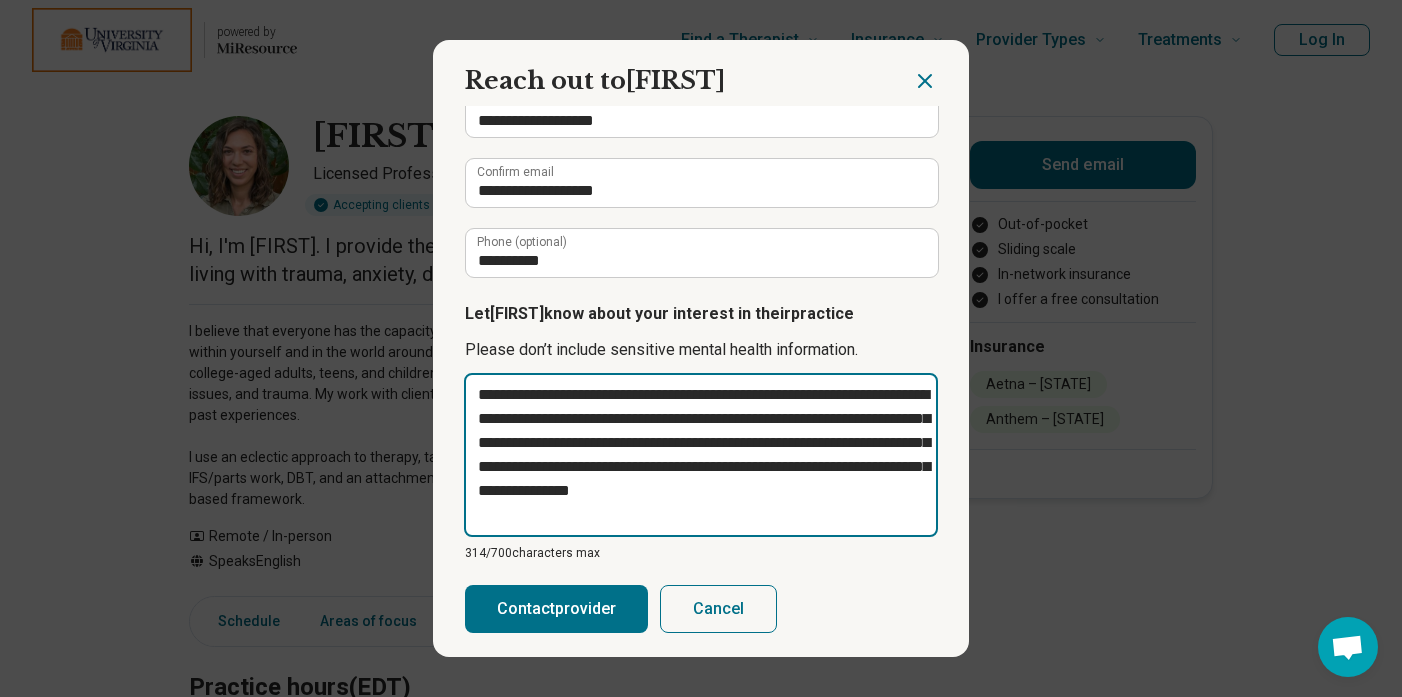 type on "**********" 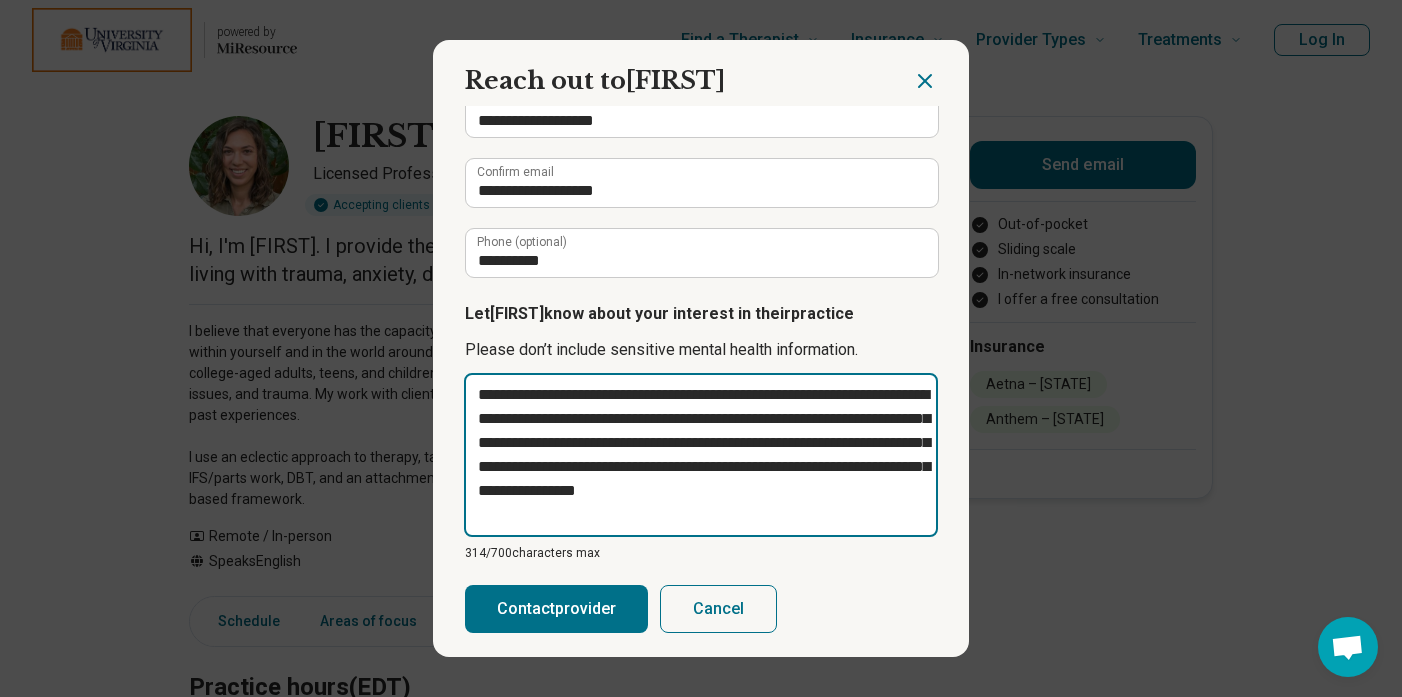 type on "*" 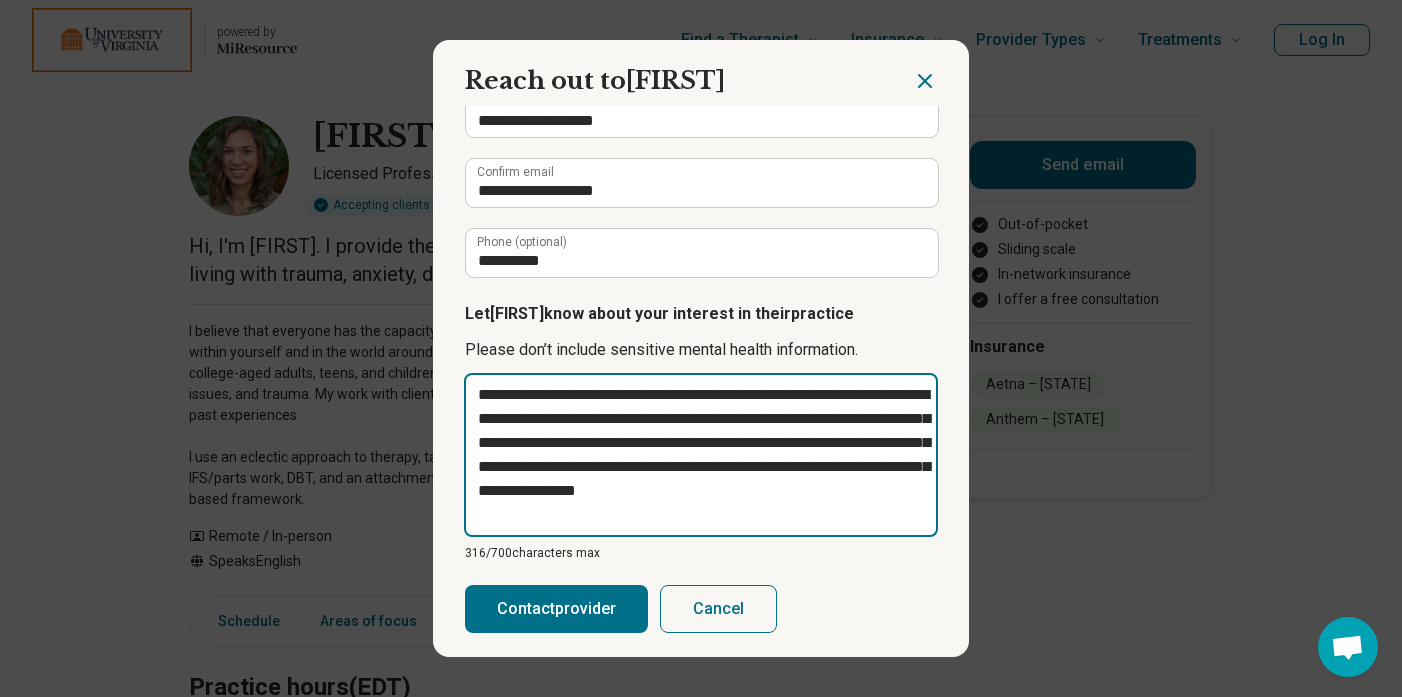type on "**********" 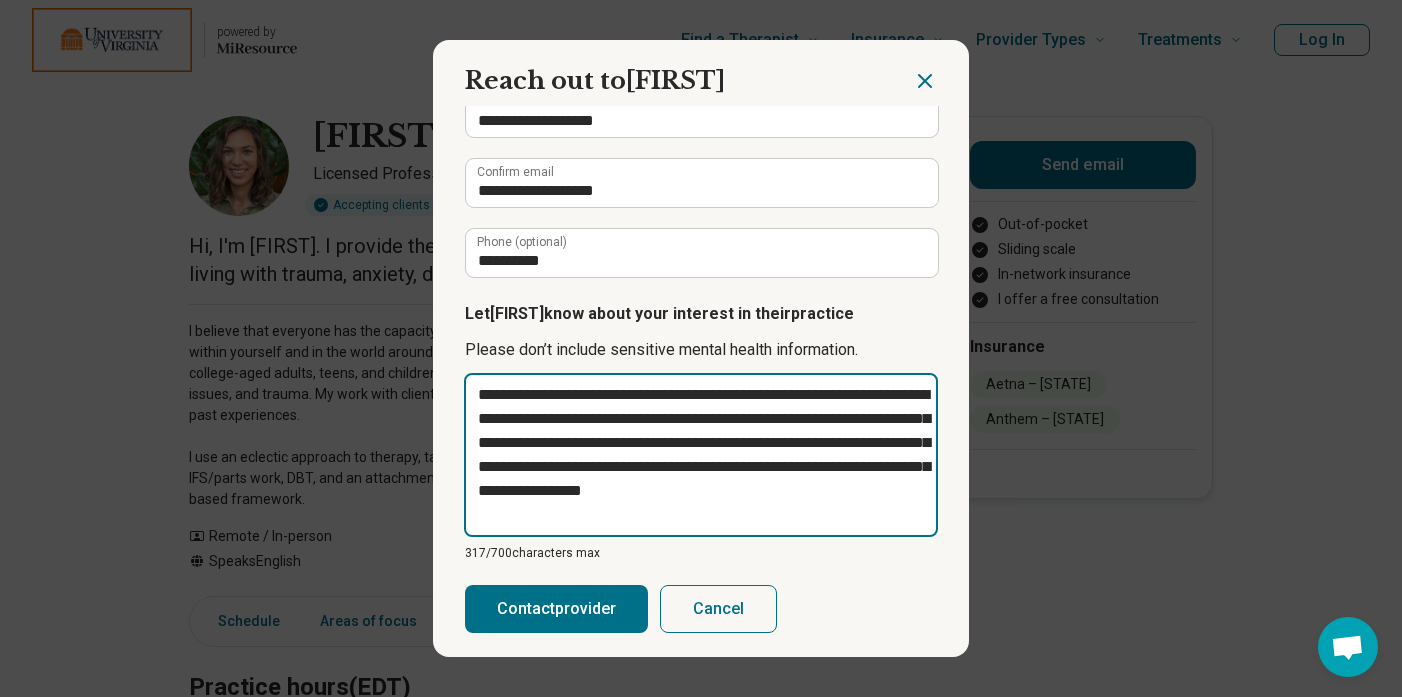 type on "**********" 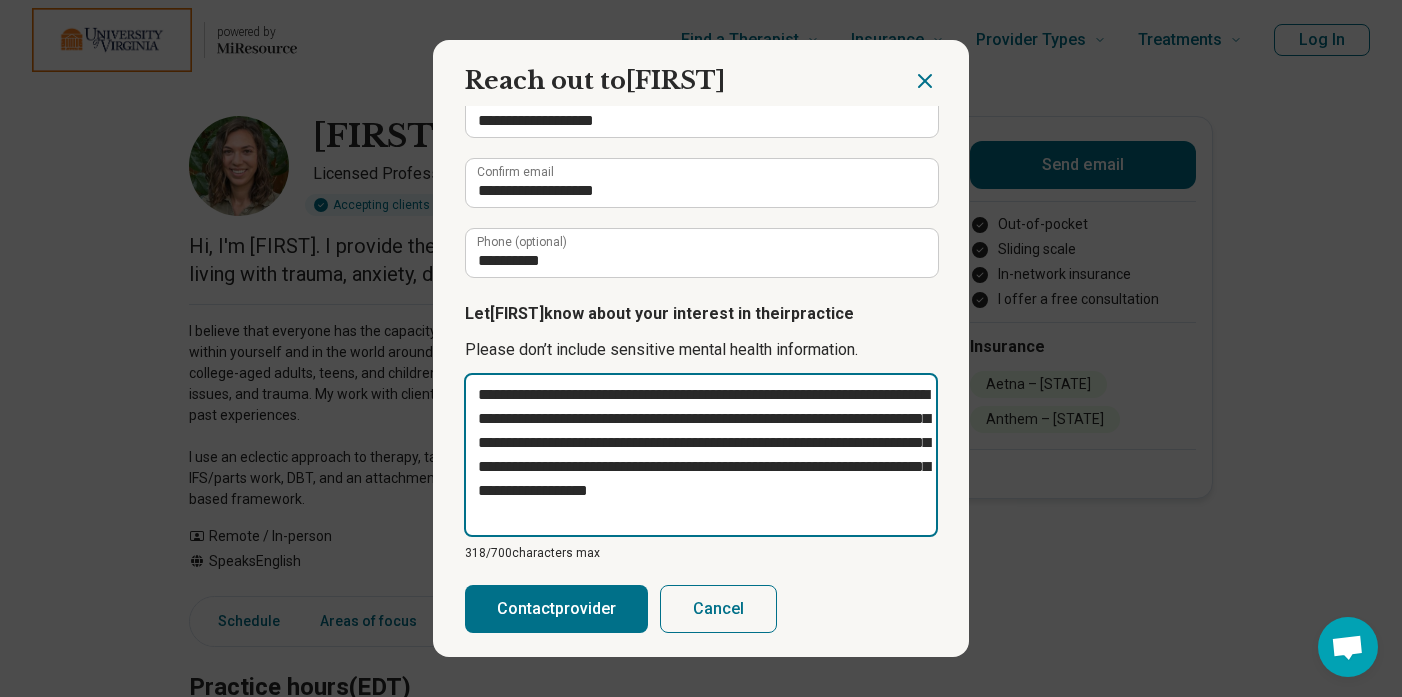 type on "**********" 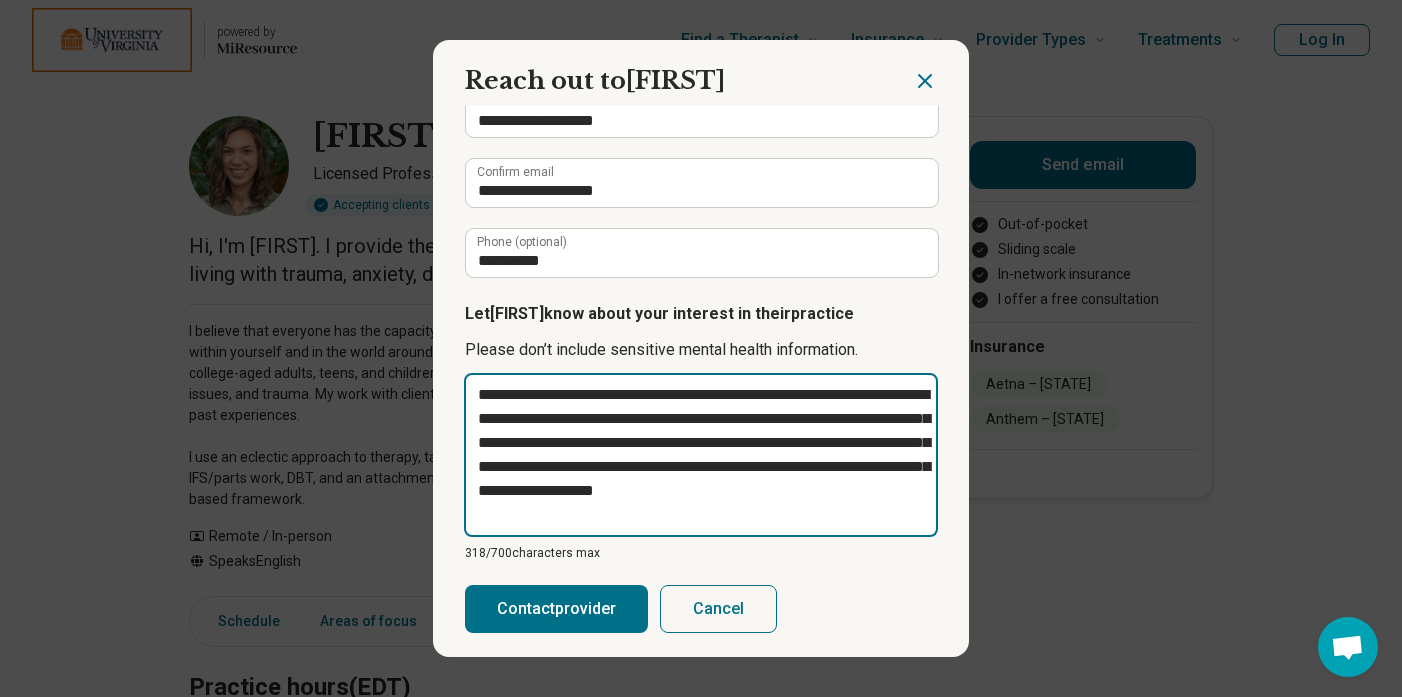 type on "**********" 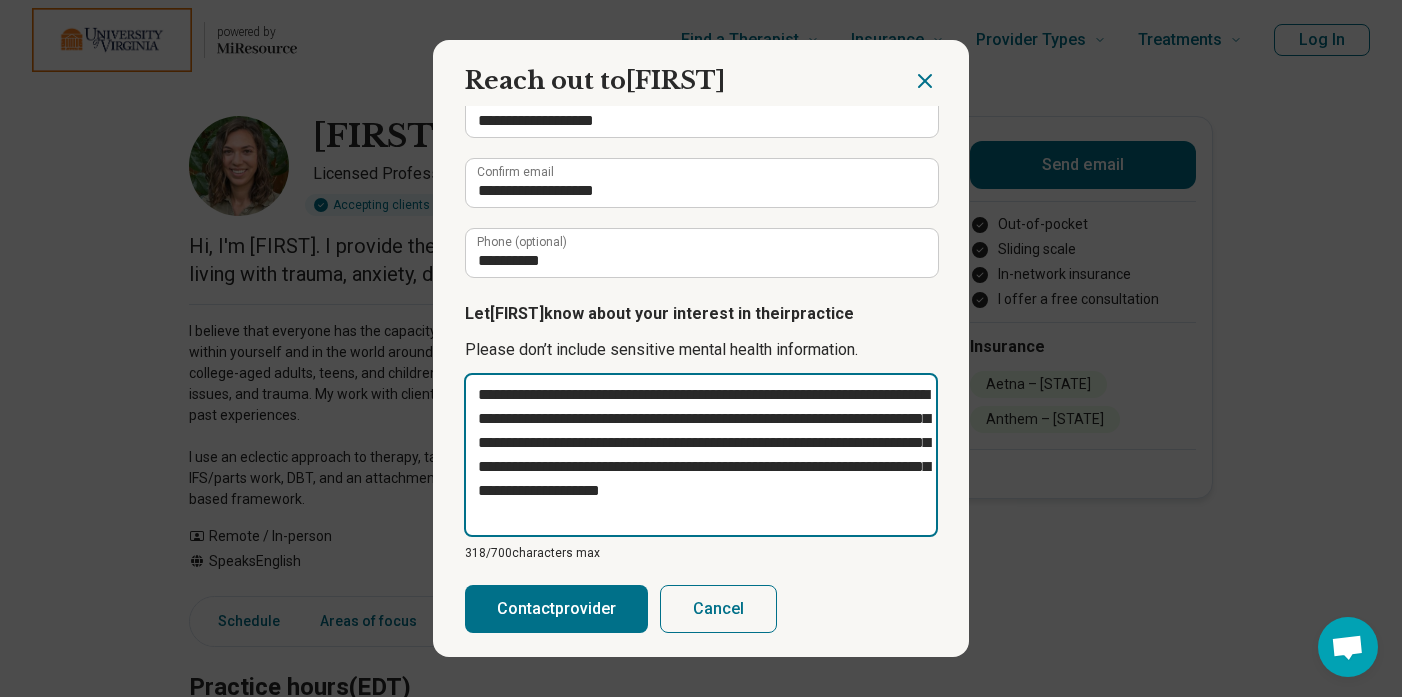 type on "**********" 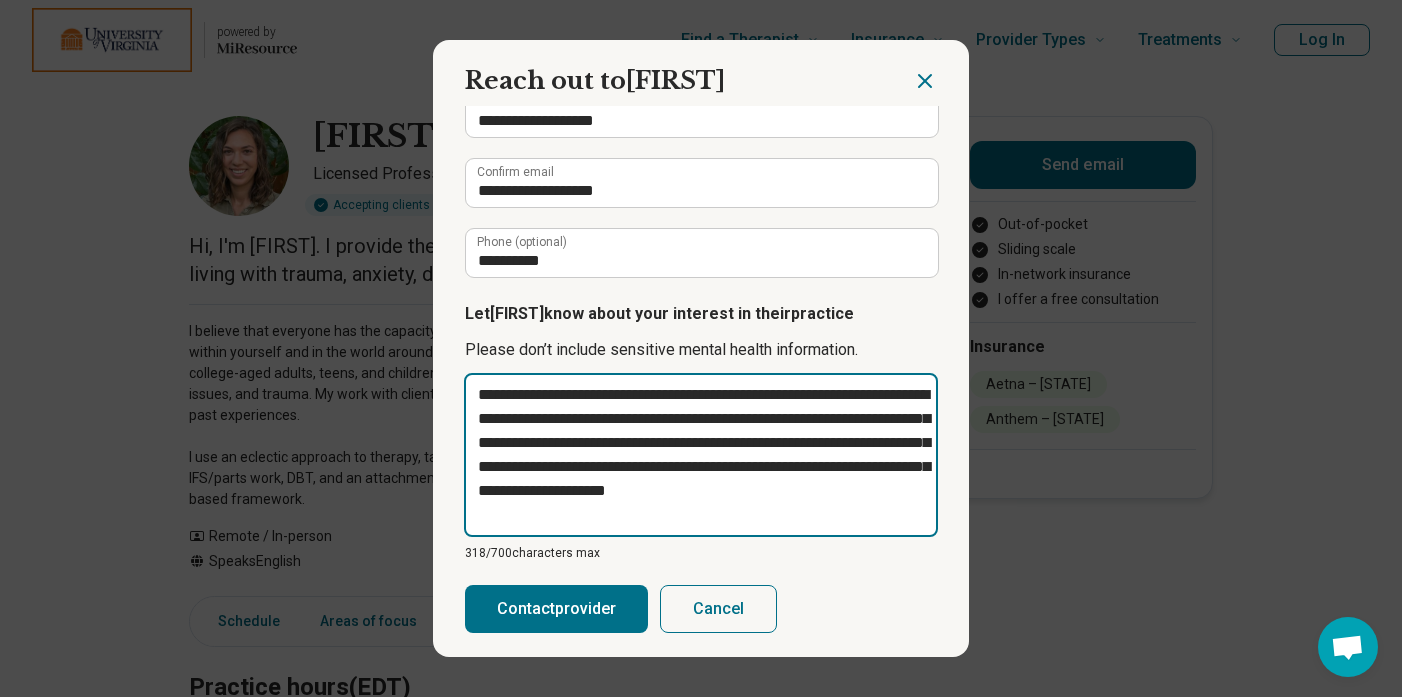 type on "*" 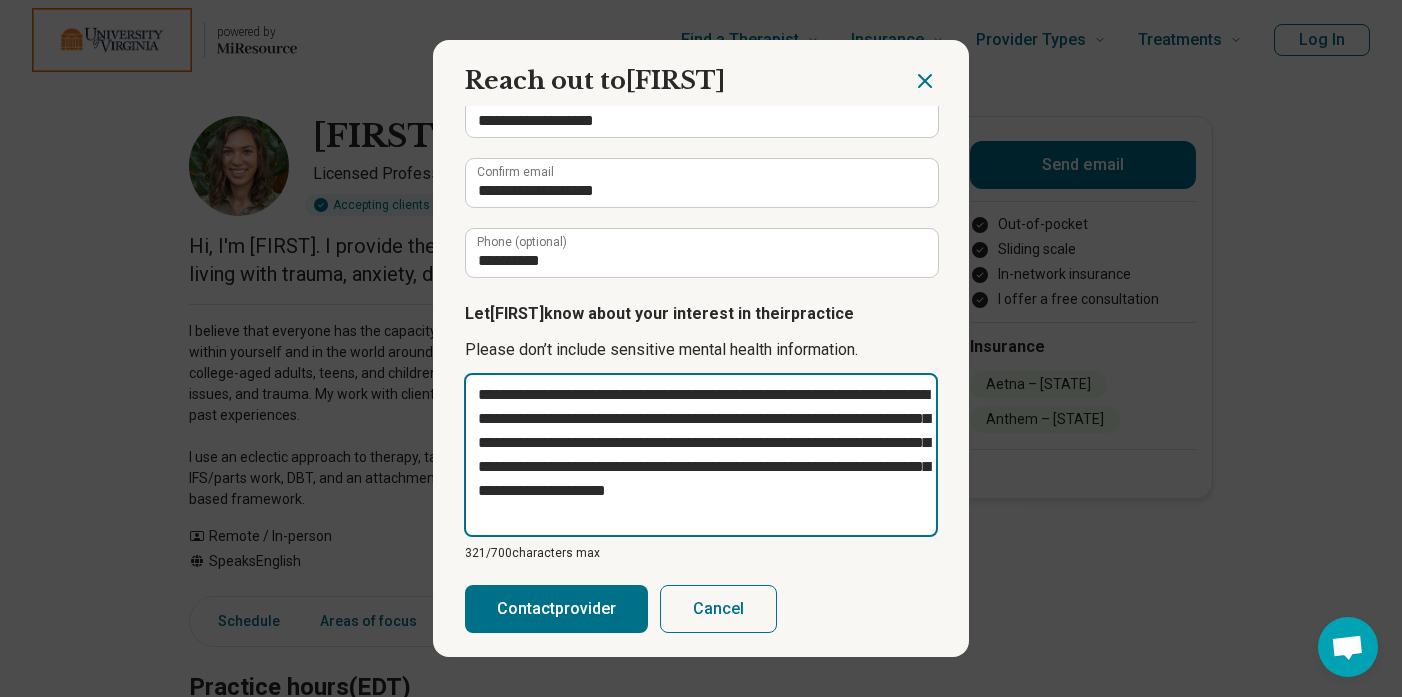 type on "**********" 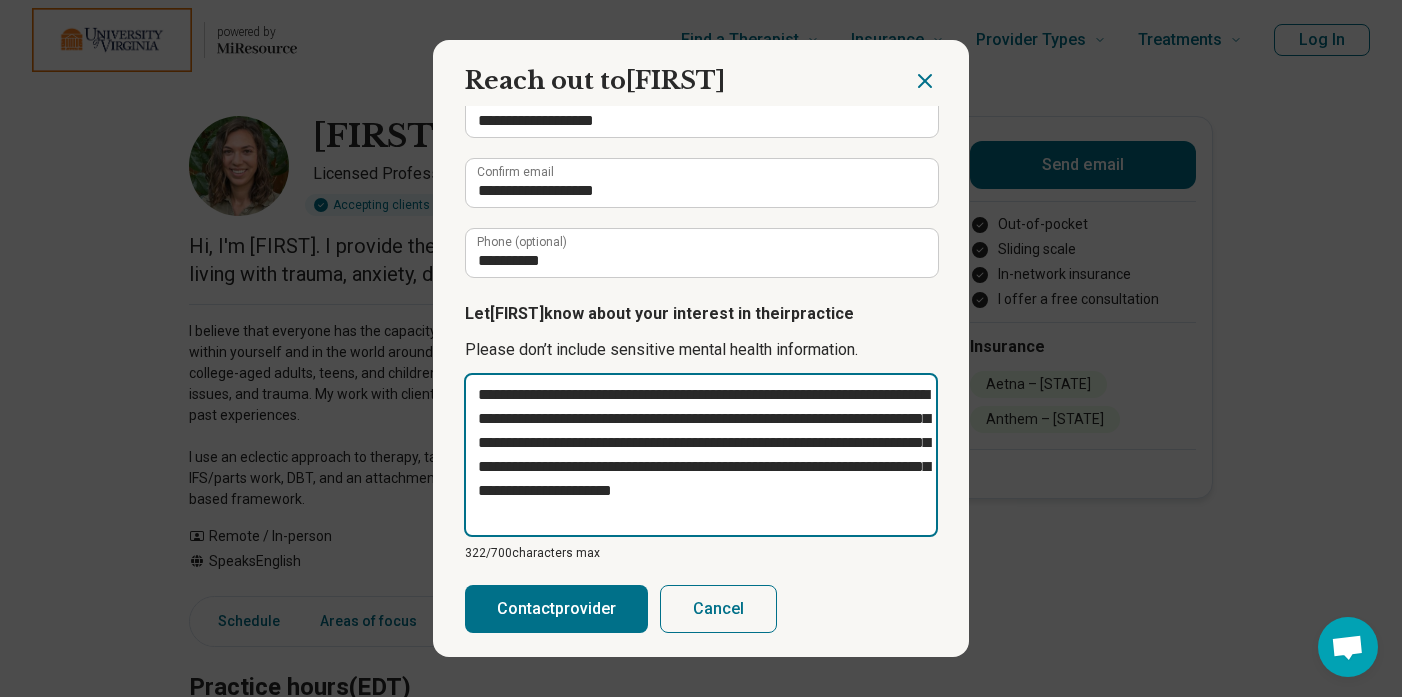 type on "**********" 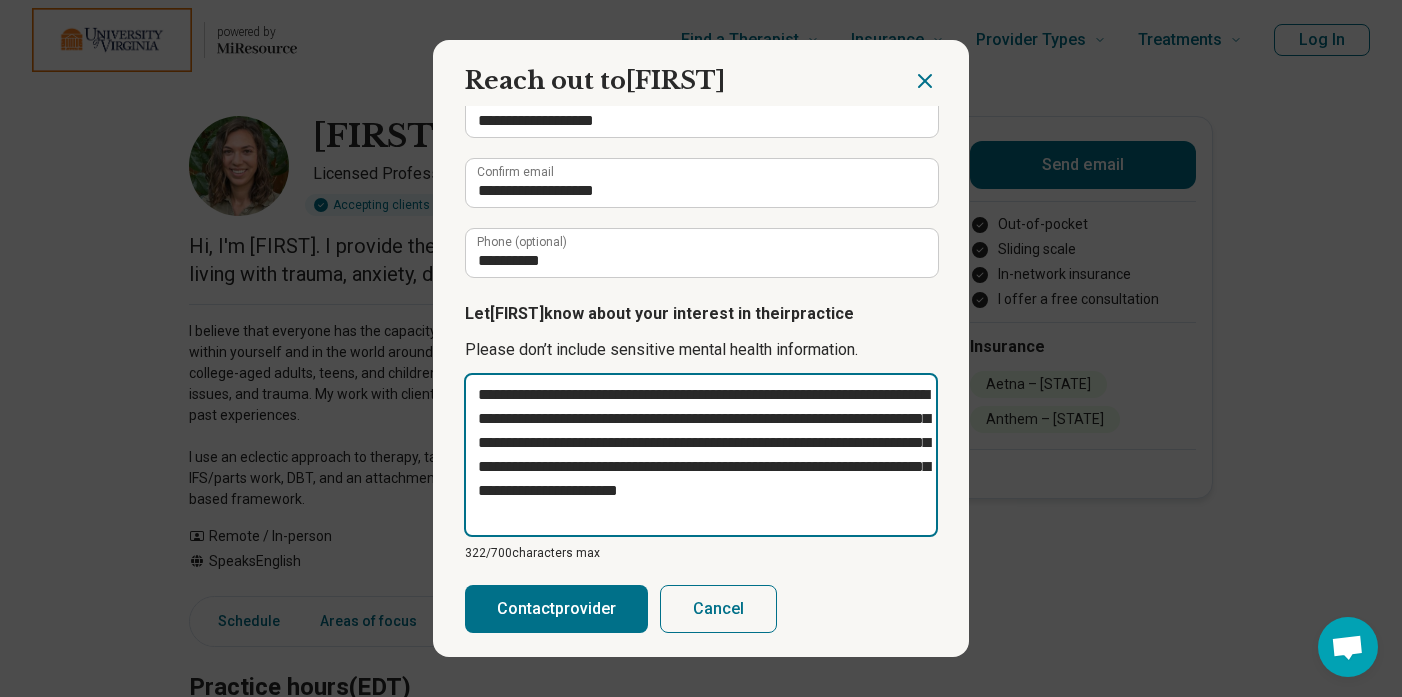 type on "*" 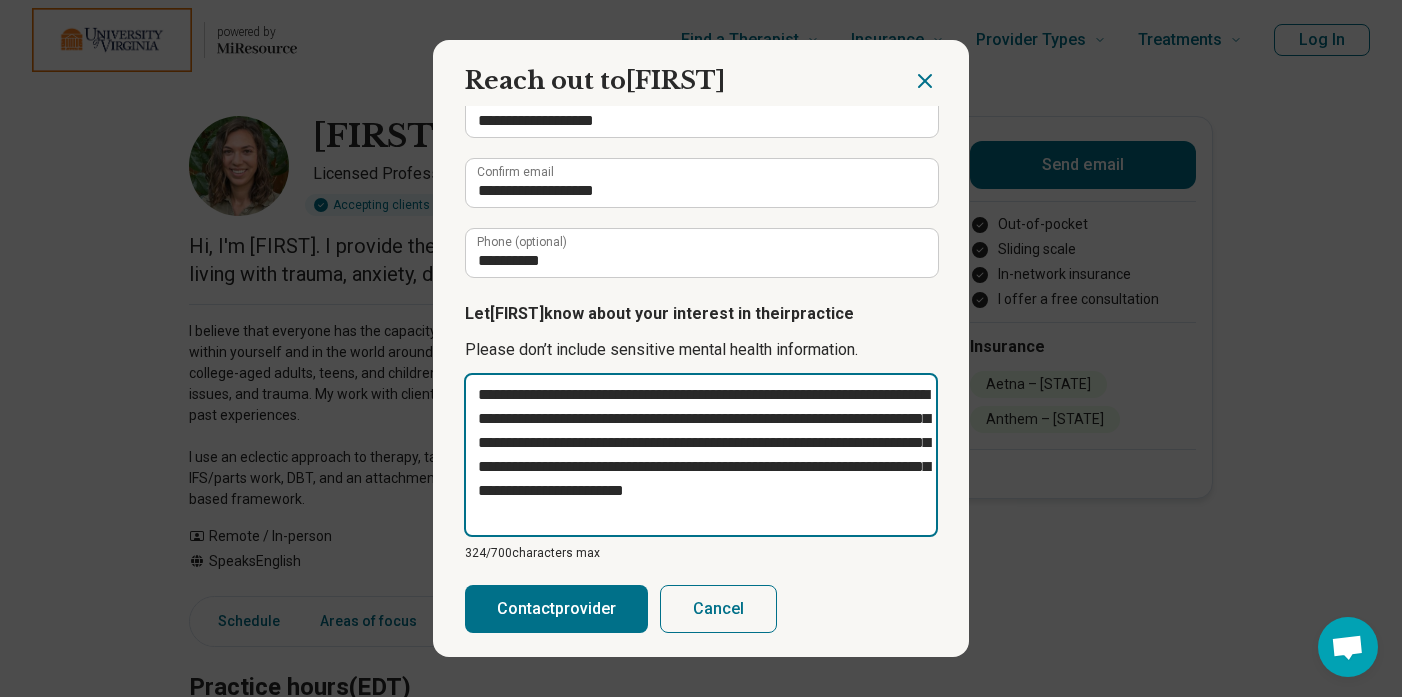type on "**********" 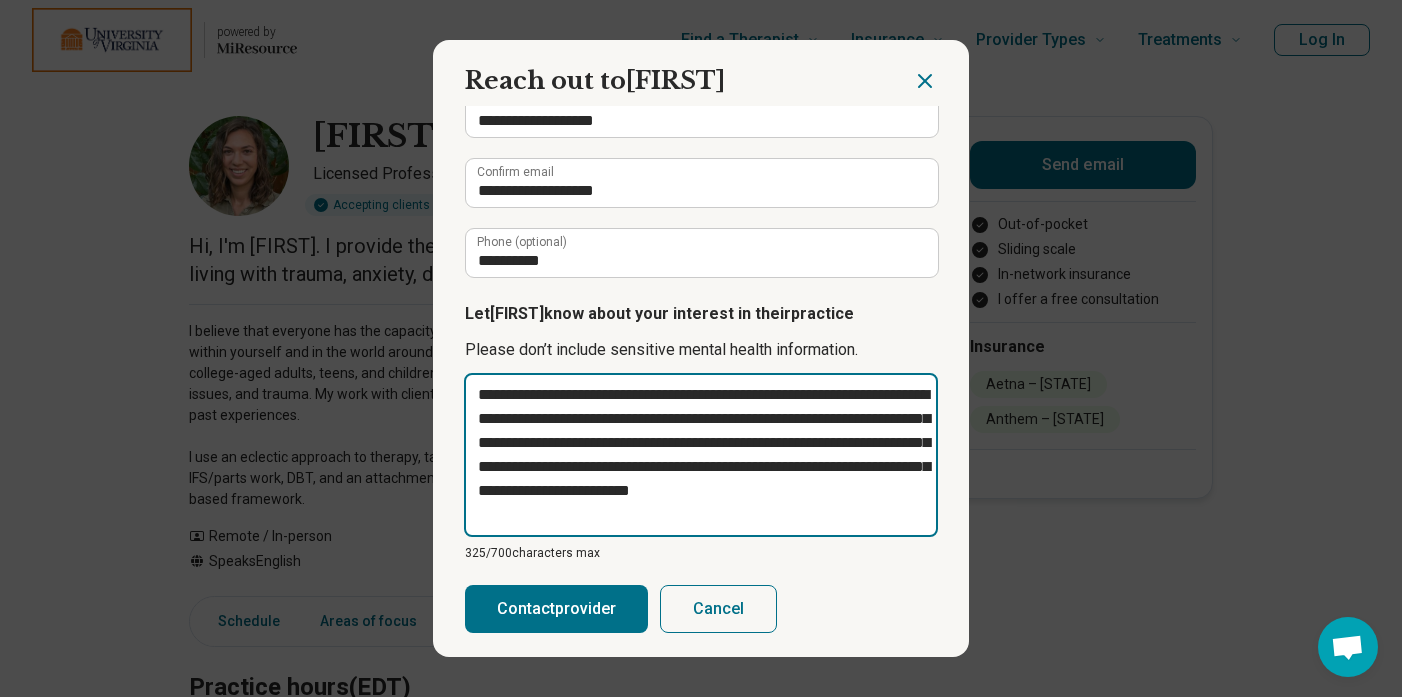 type on "**********" 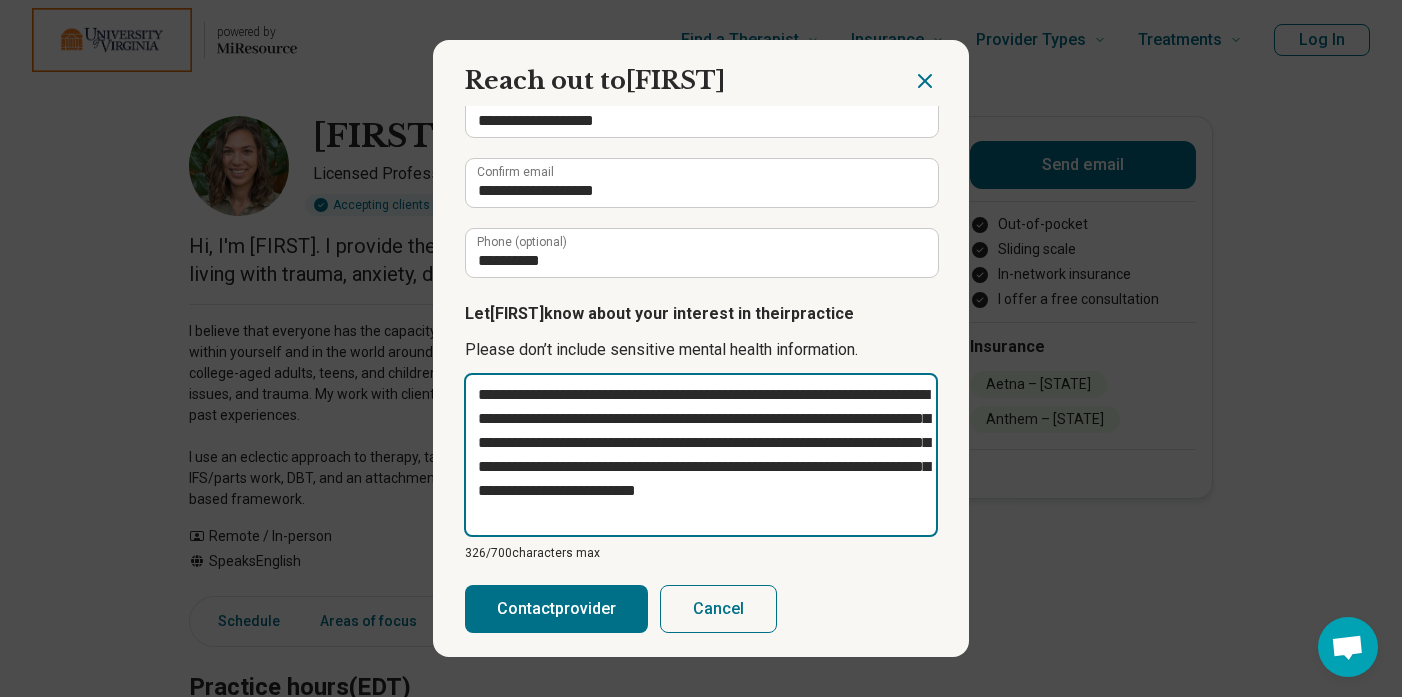 type on "**********" 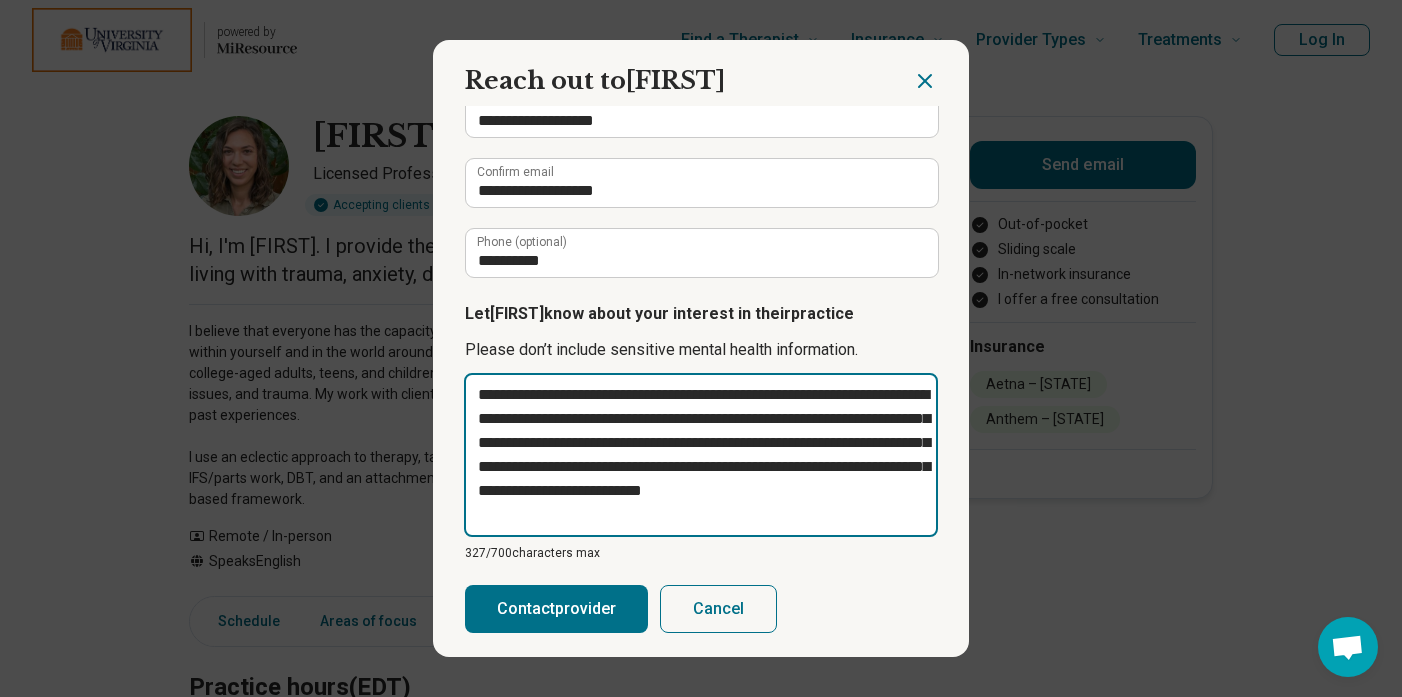 type on "**********" 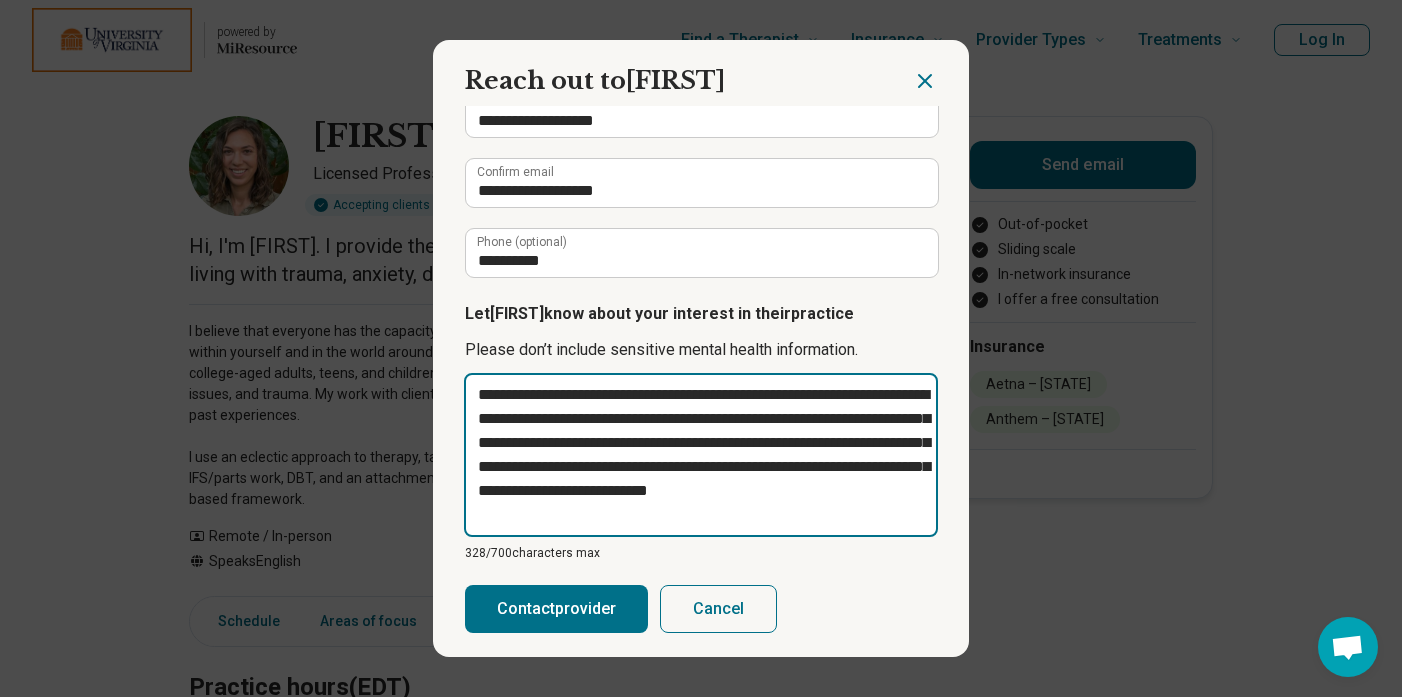 type on "**********" 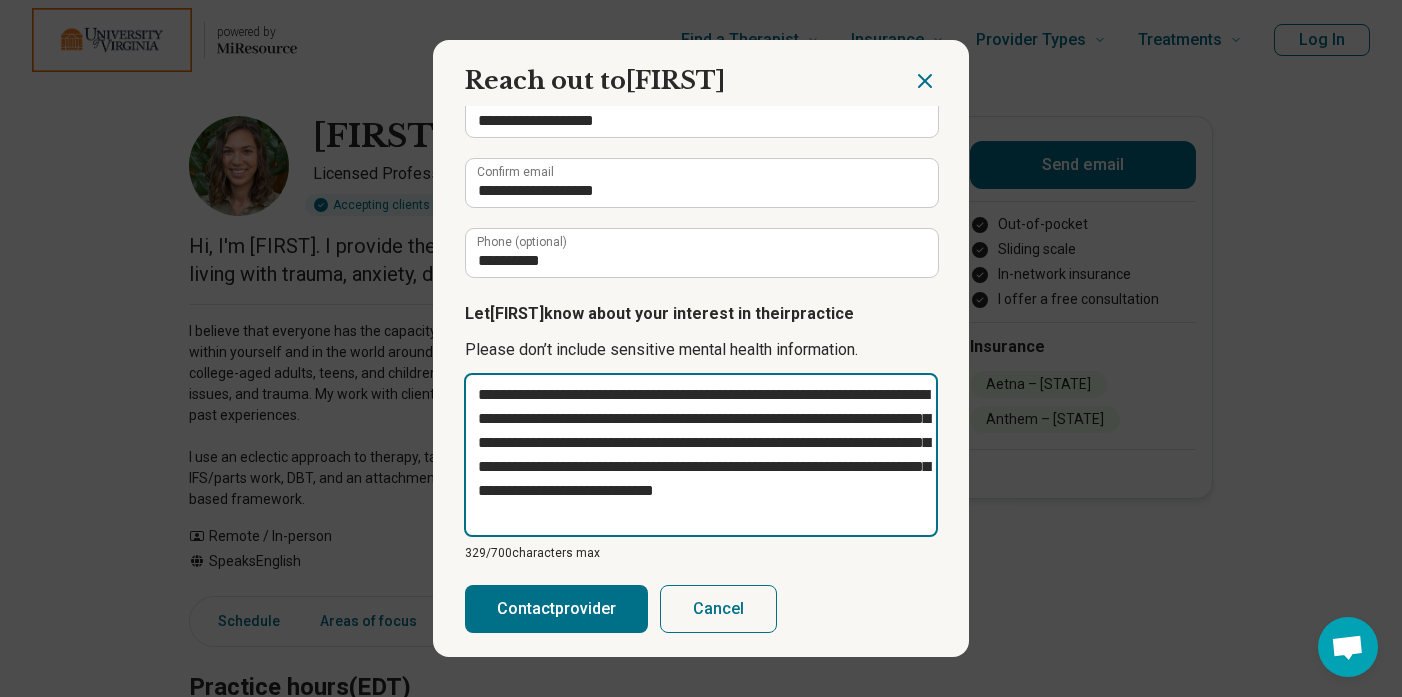 type on "**********" 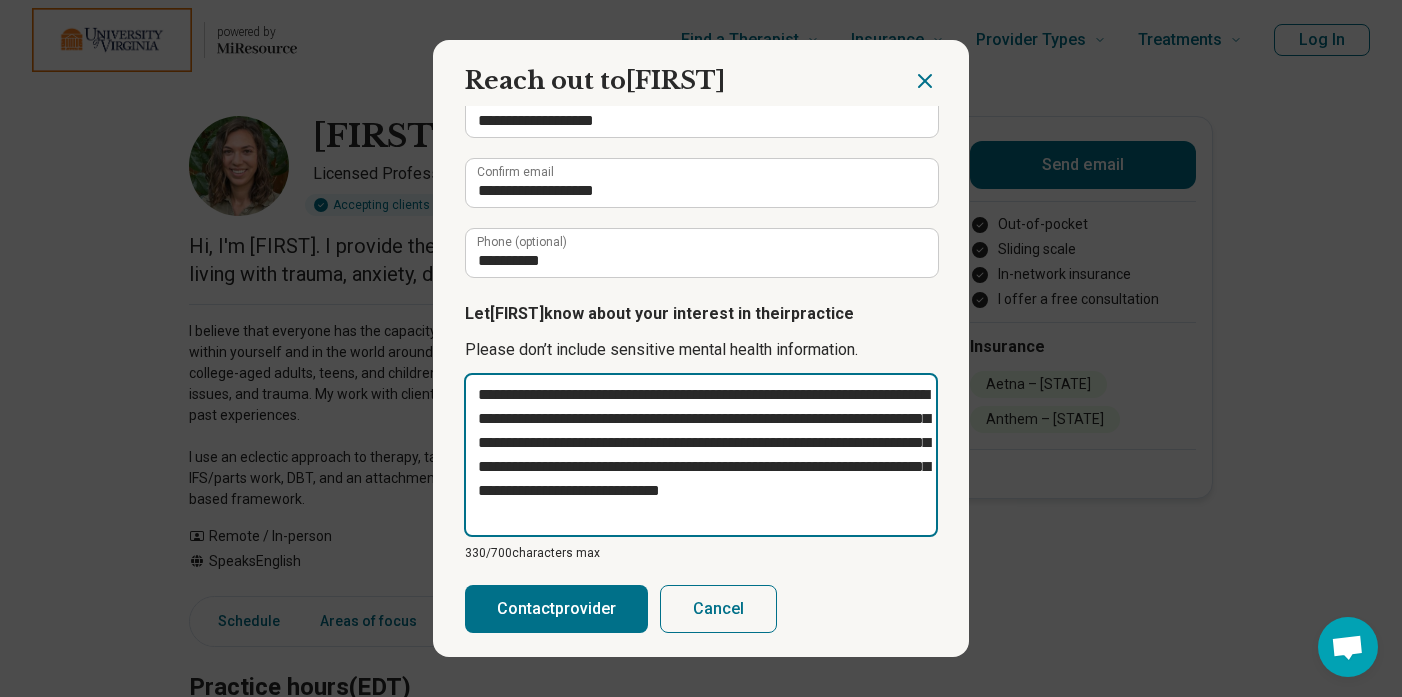 type on "**********" 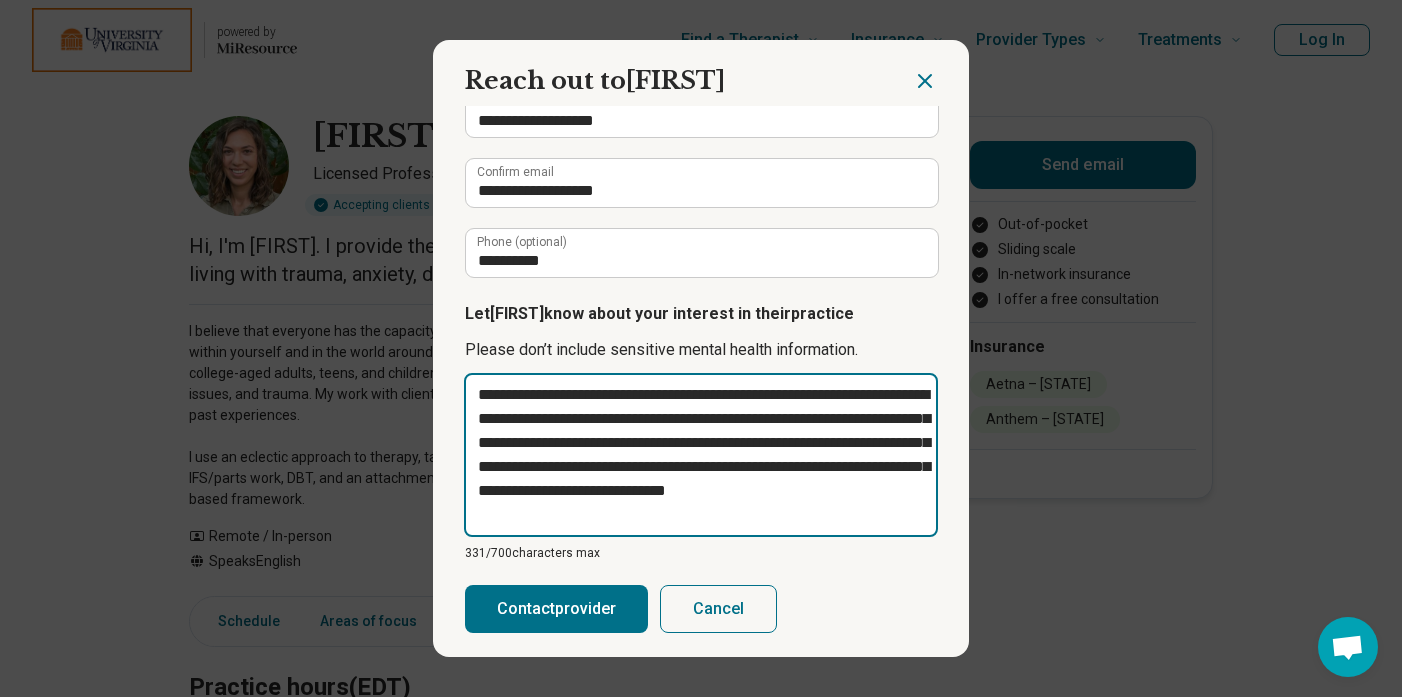 type on "**********" 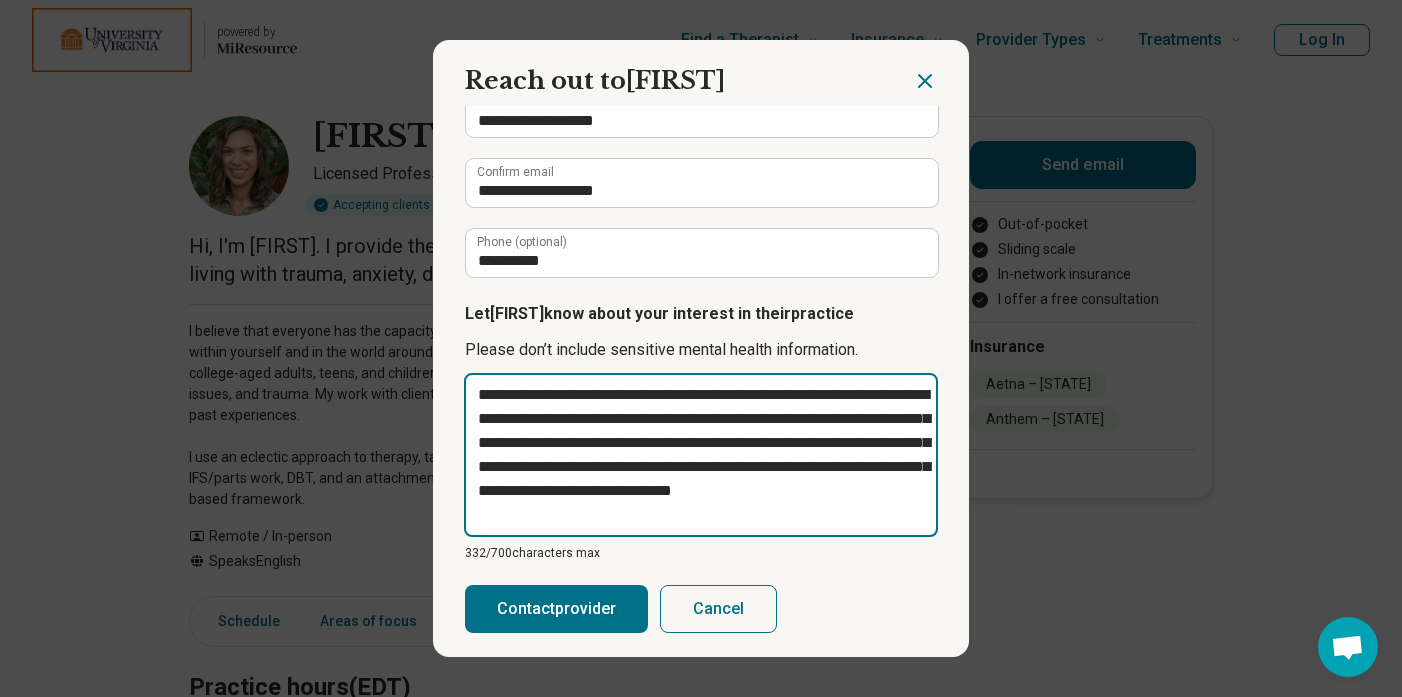 type on "**********" 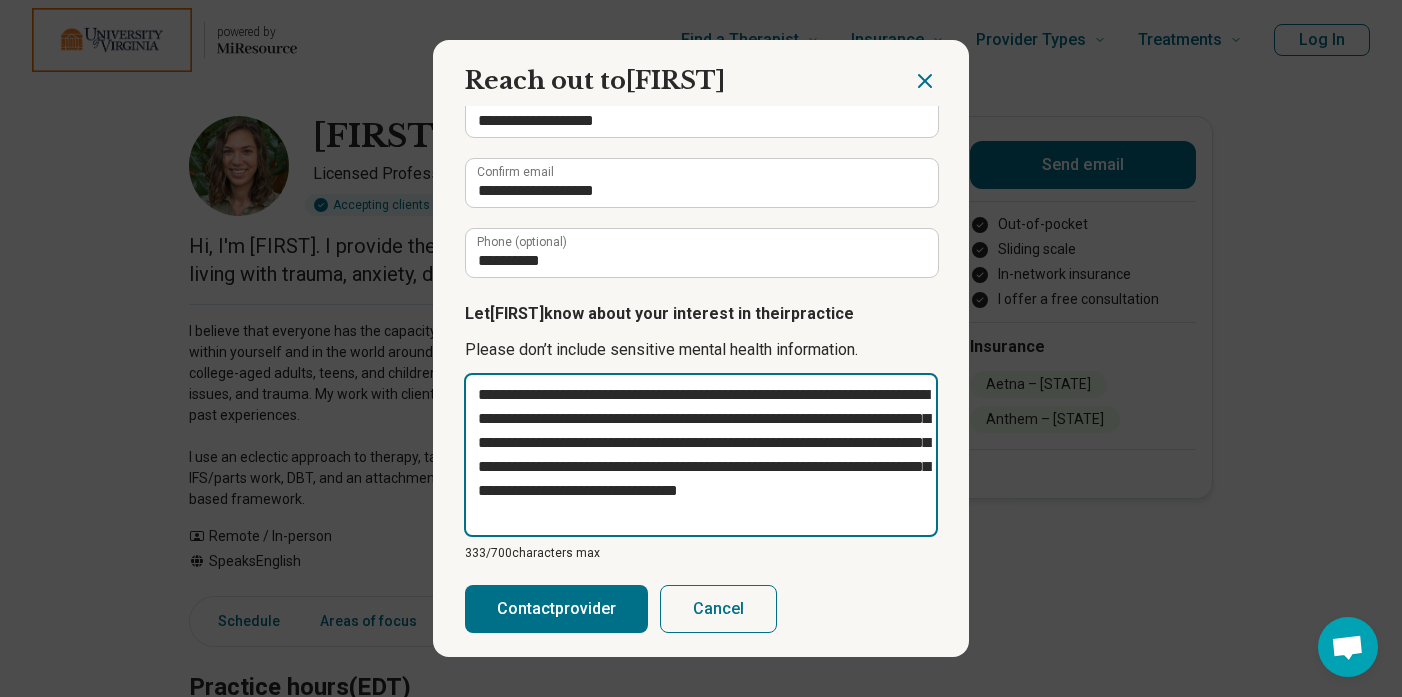 type on "**********" 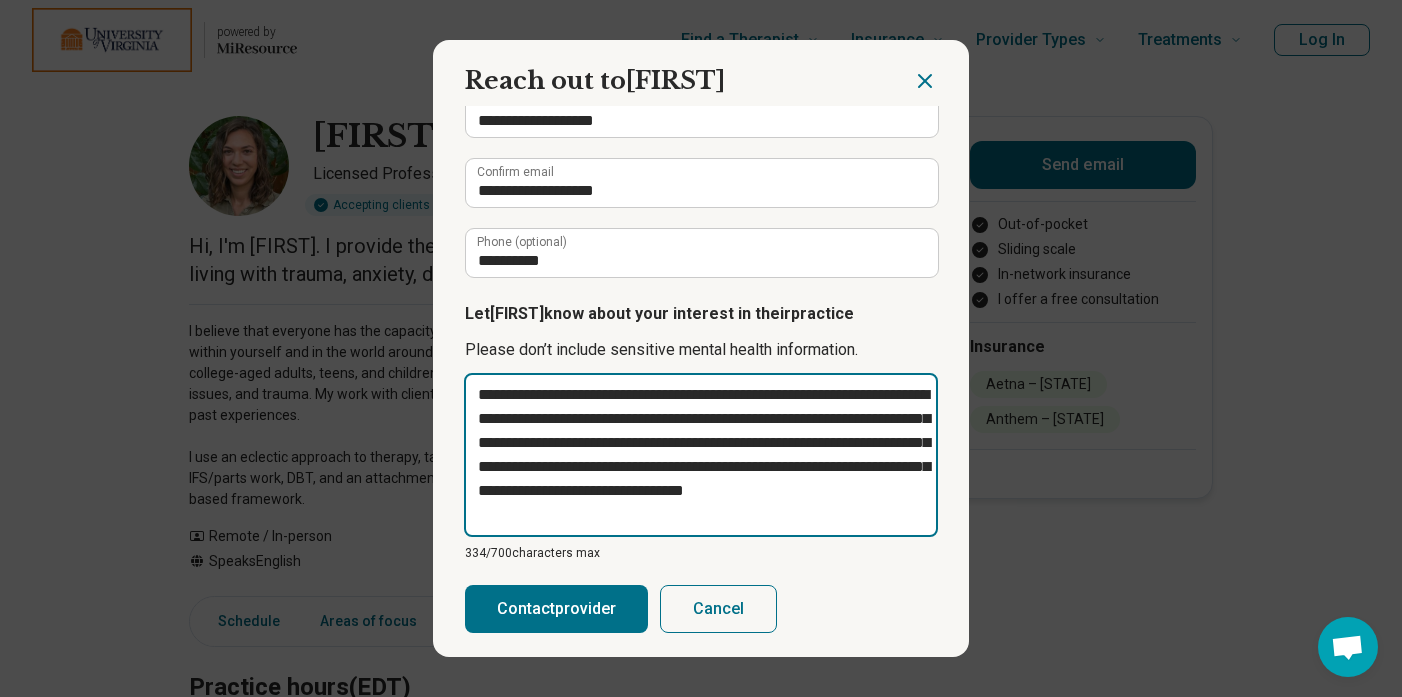 type on "**********" 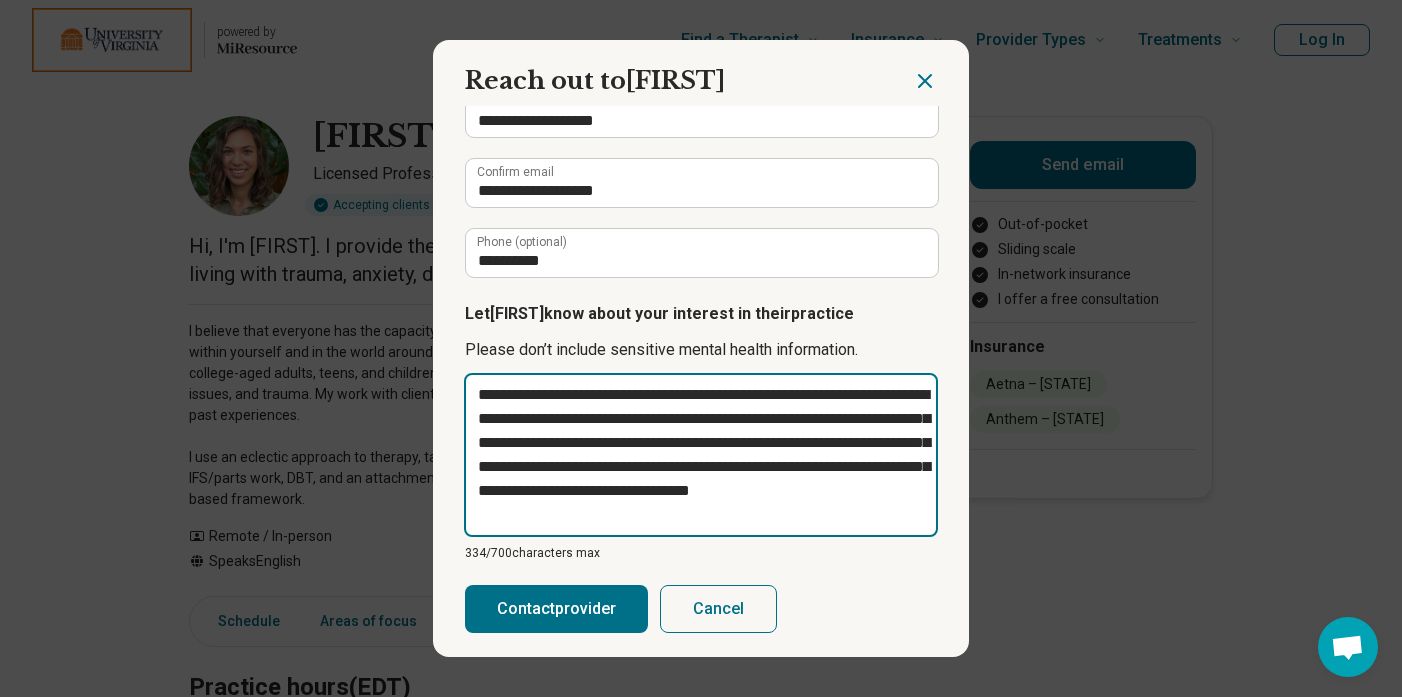 type on "**********" 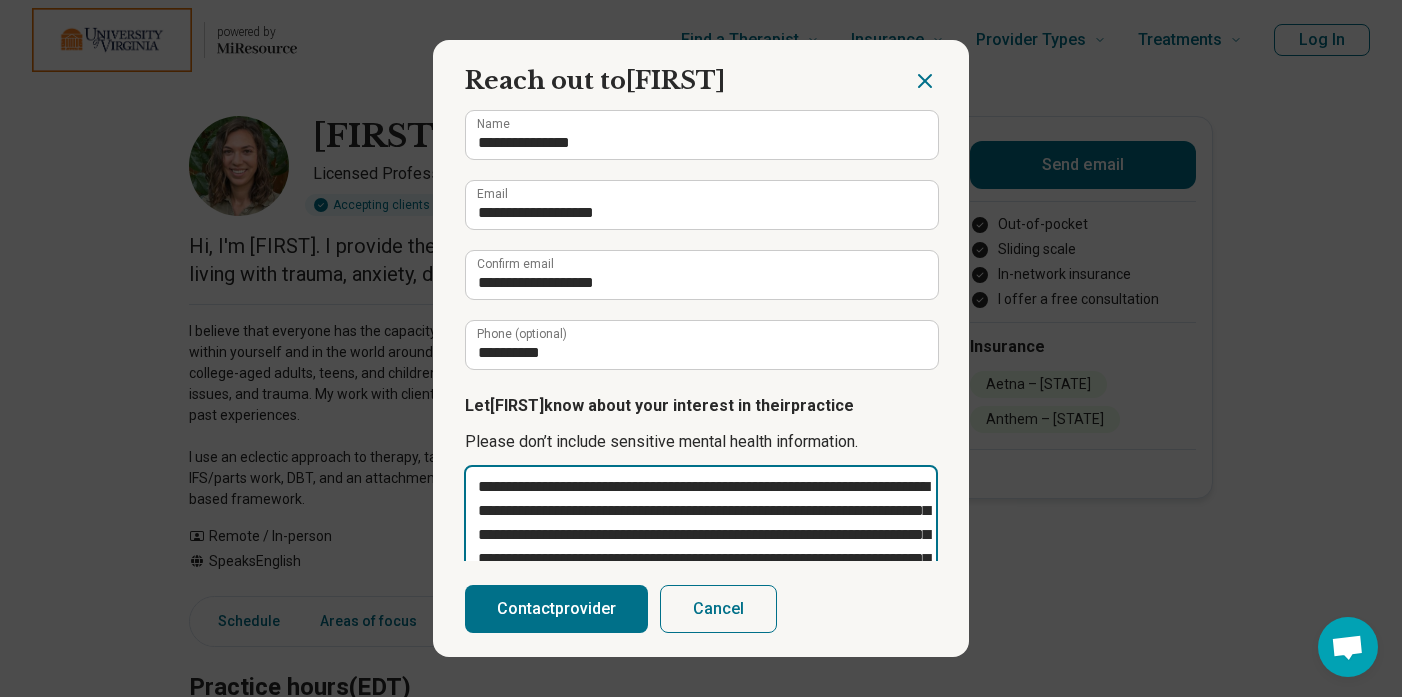 scroll, scrollTop: 227, scrollLeft: 0, axis: vertical 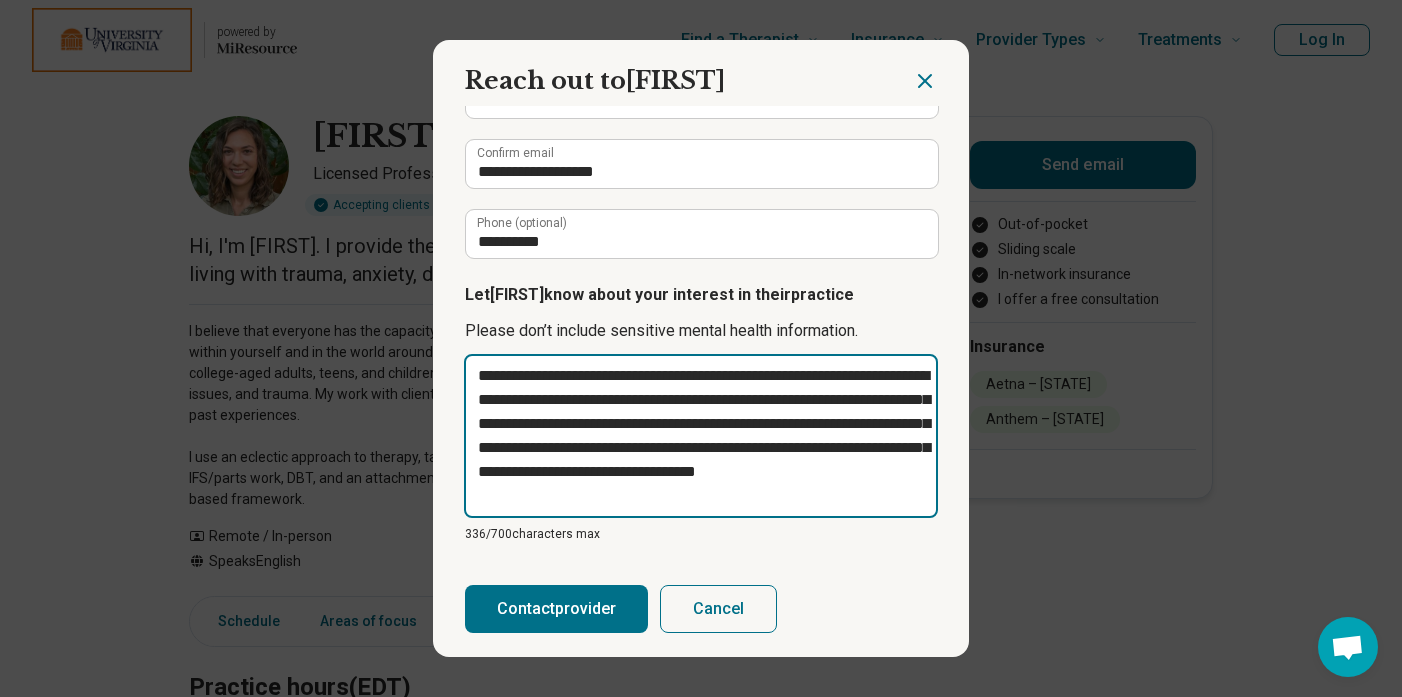 click on "**********" at bounding box center [701, 436] 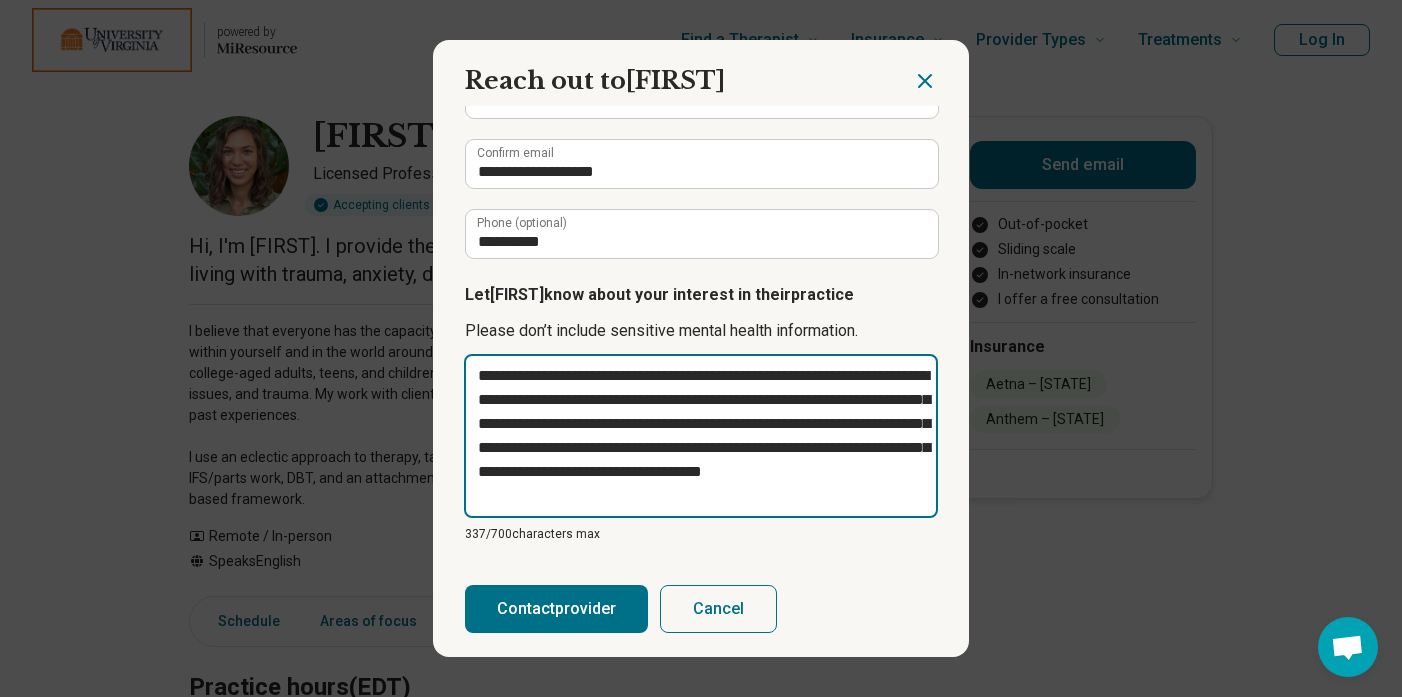 type on "**********" 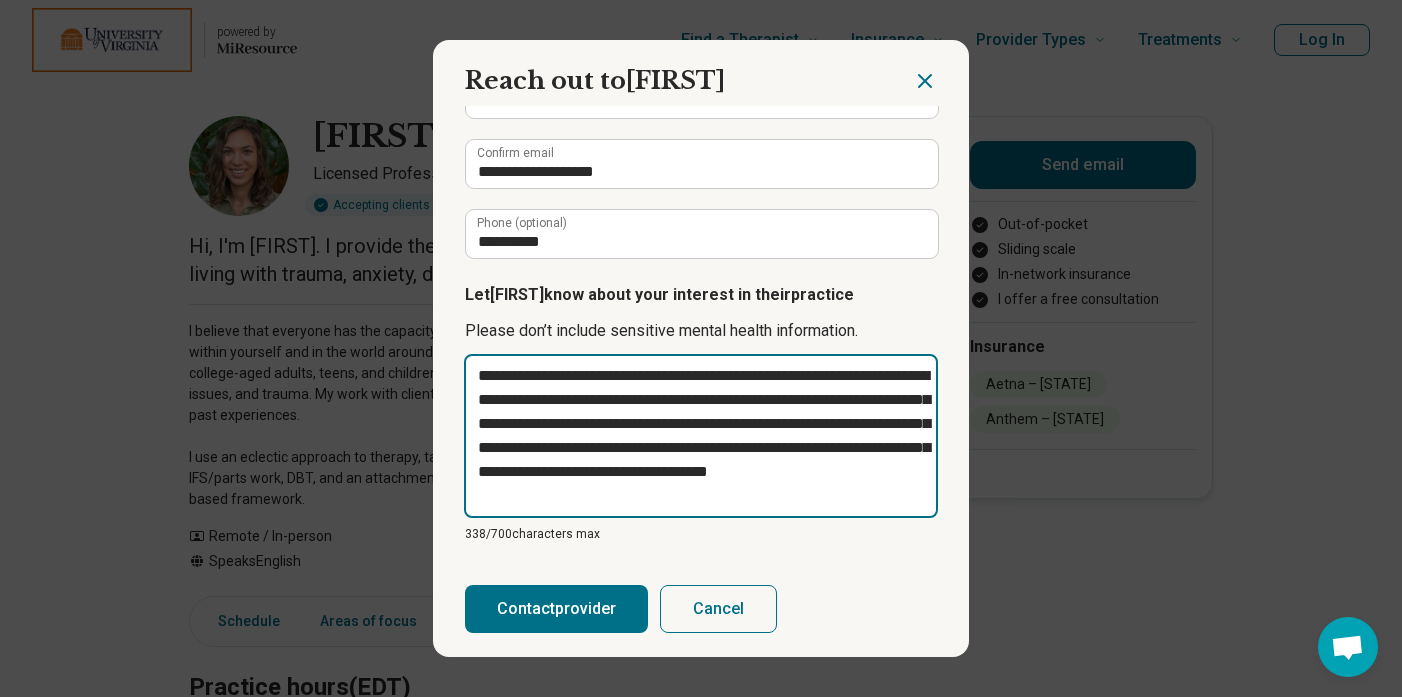 type on "**********" 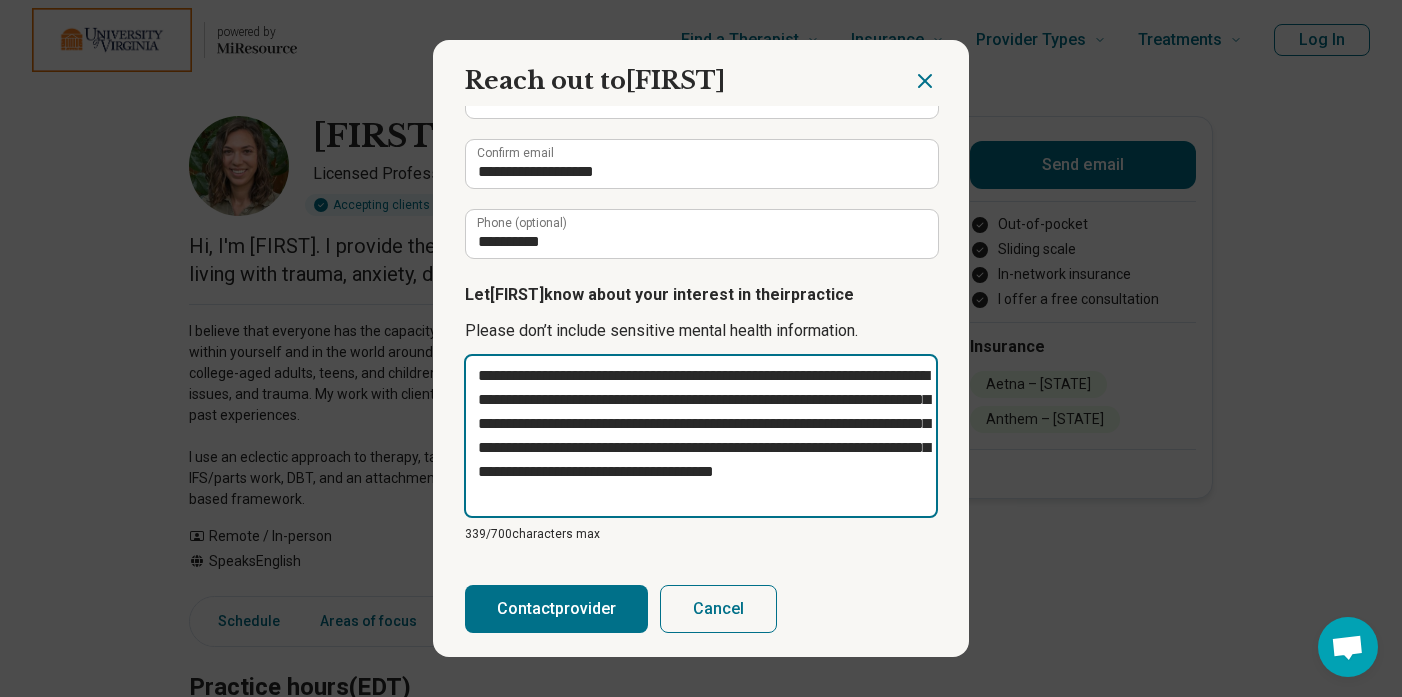 type on "**********" 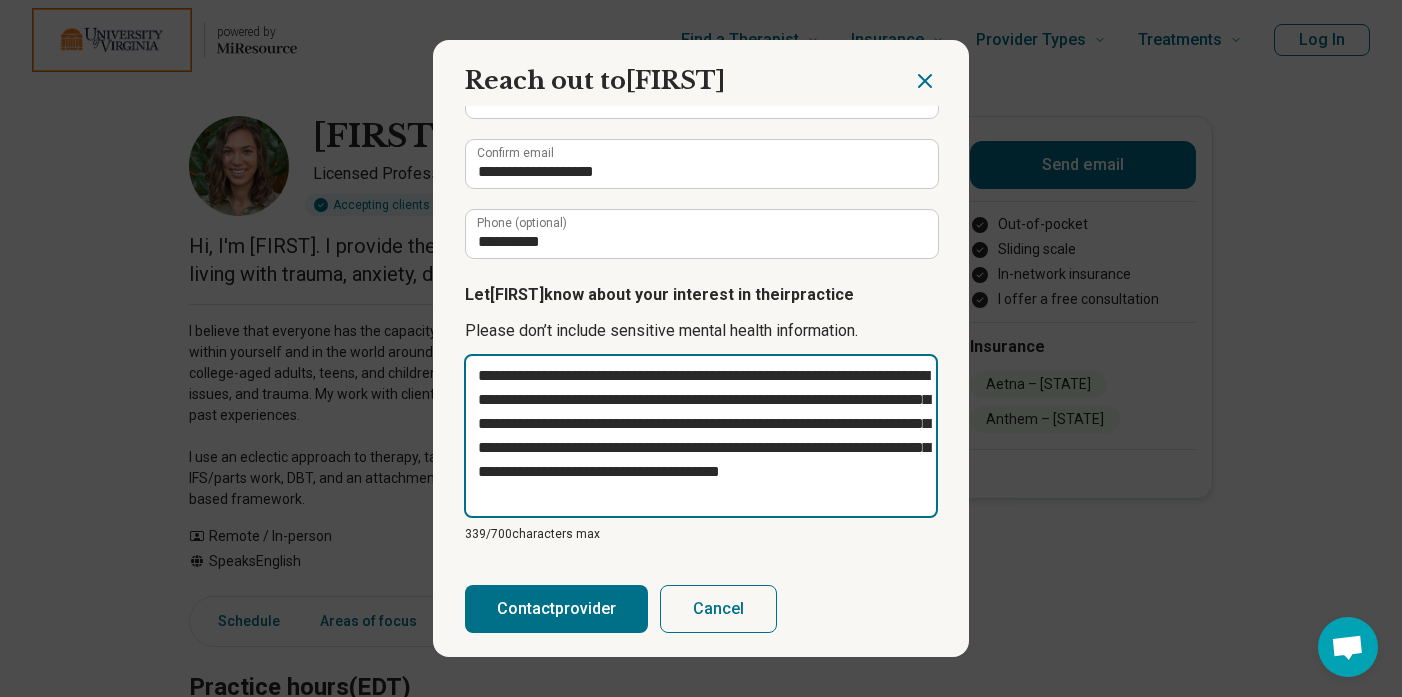 type on "**********" 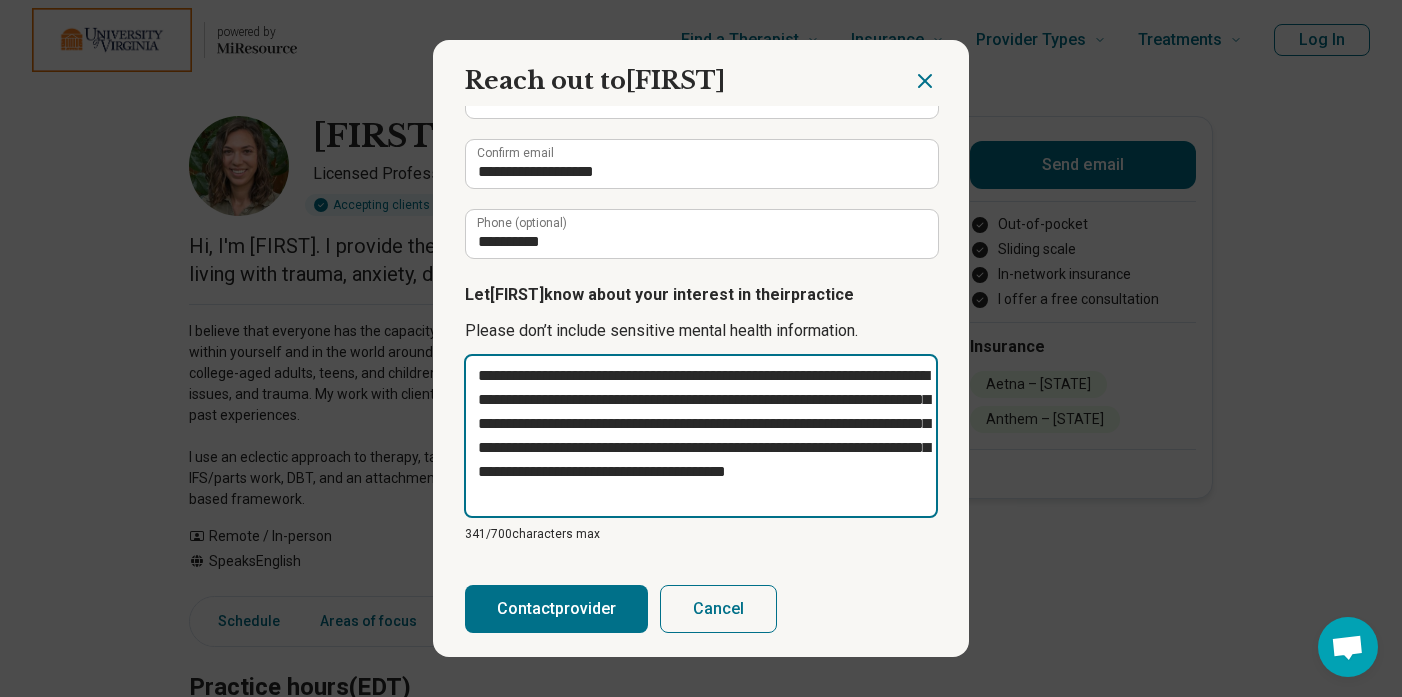 type on "**********" 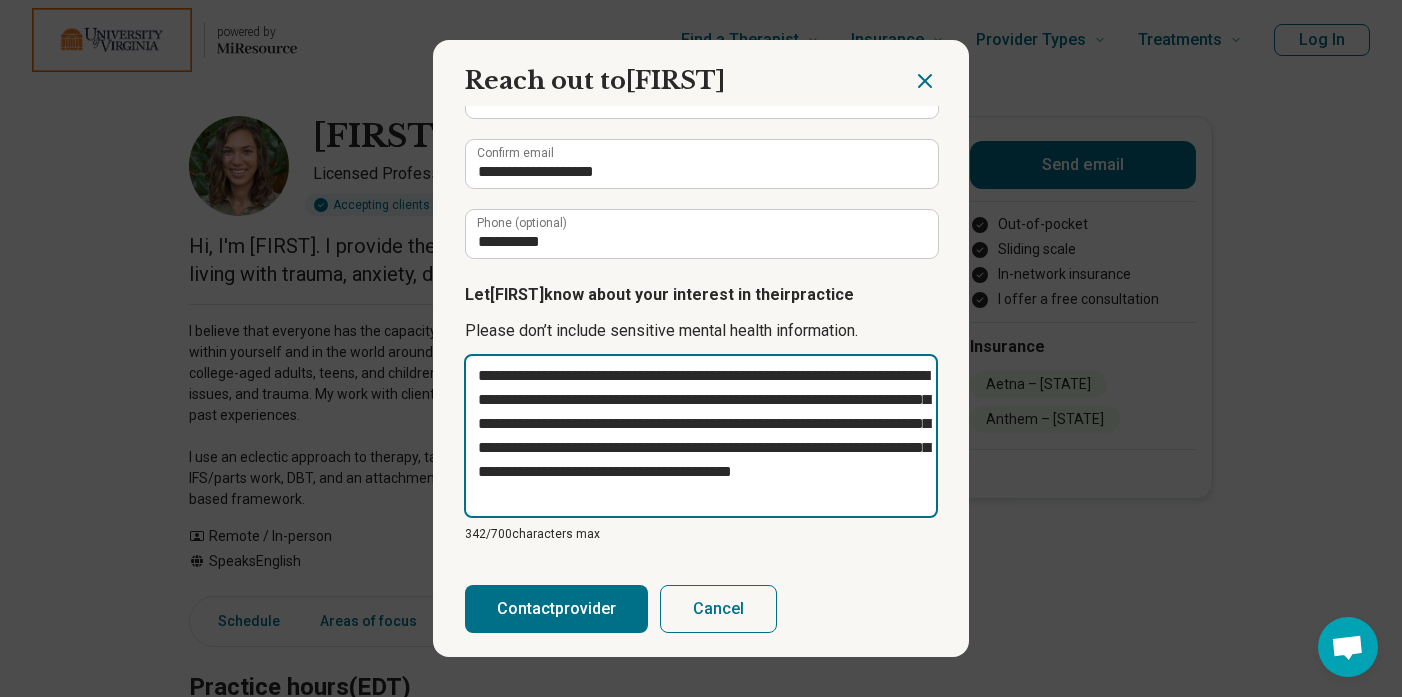 type on "**********" 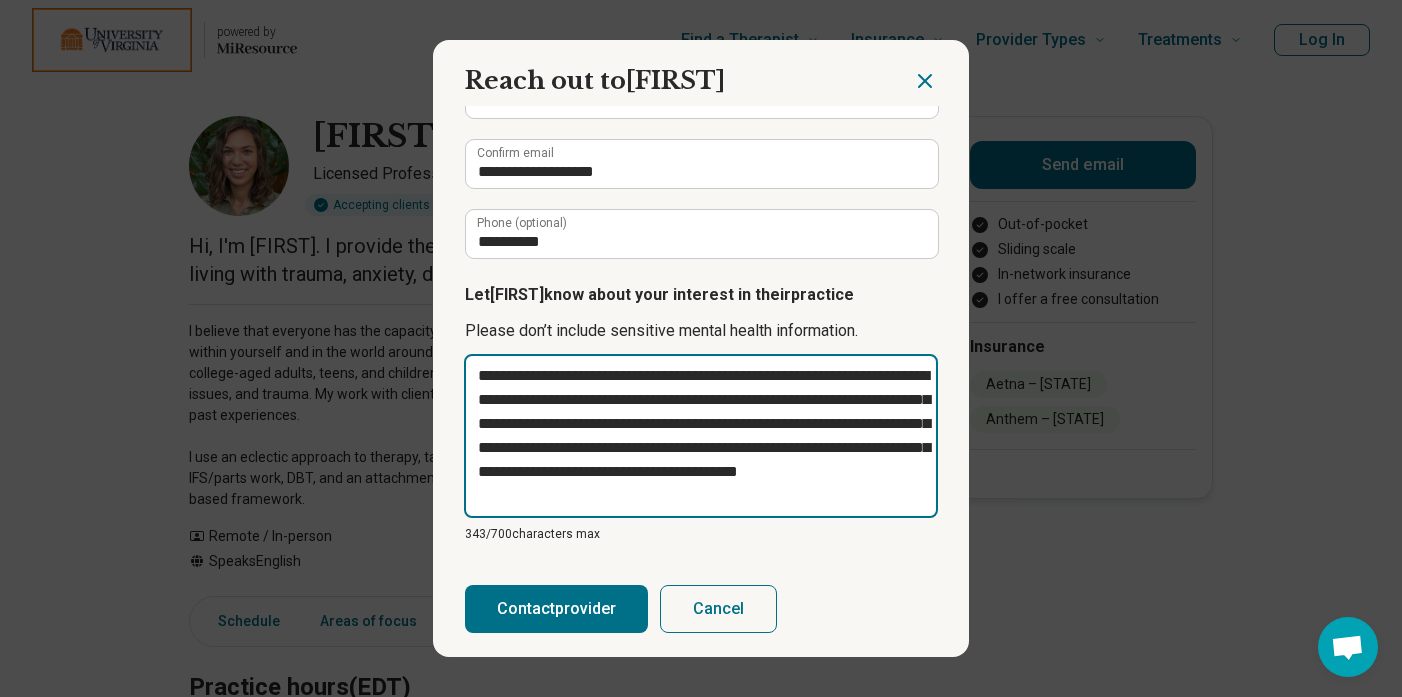 type on "**********" 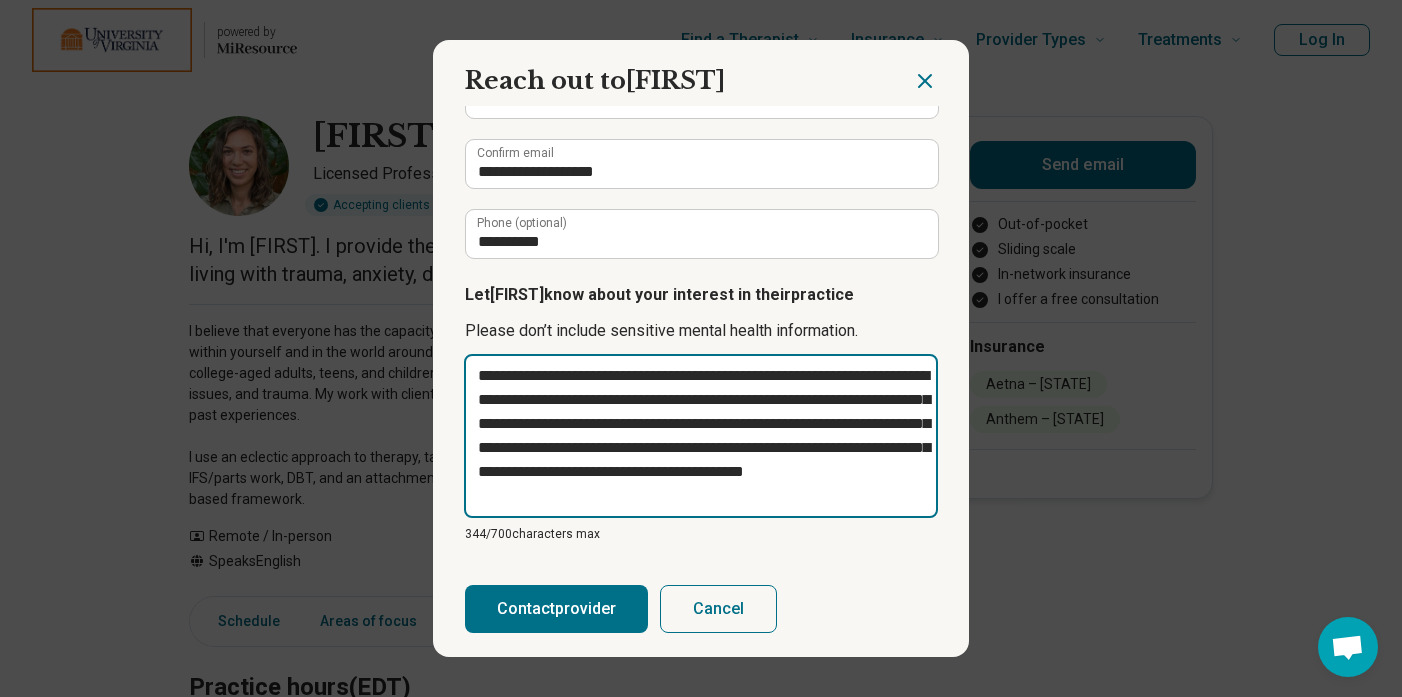 type on "**********" 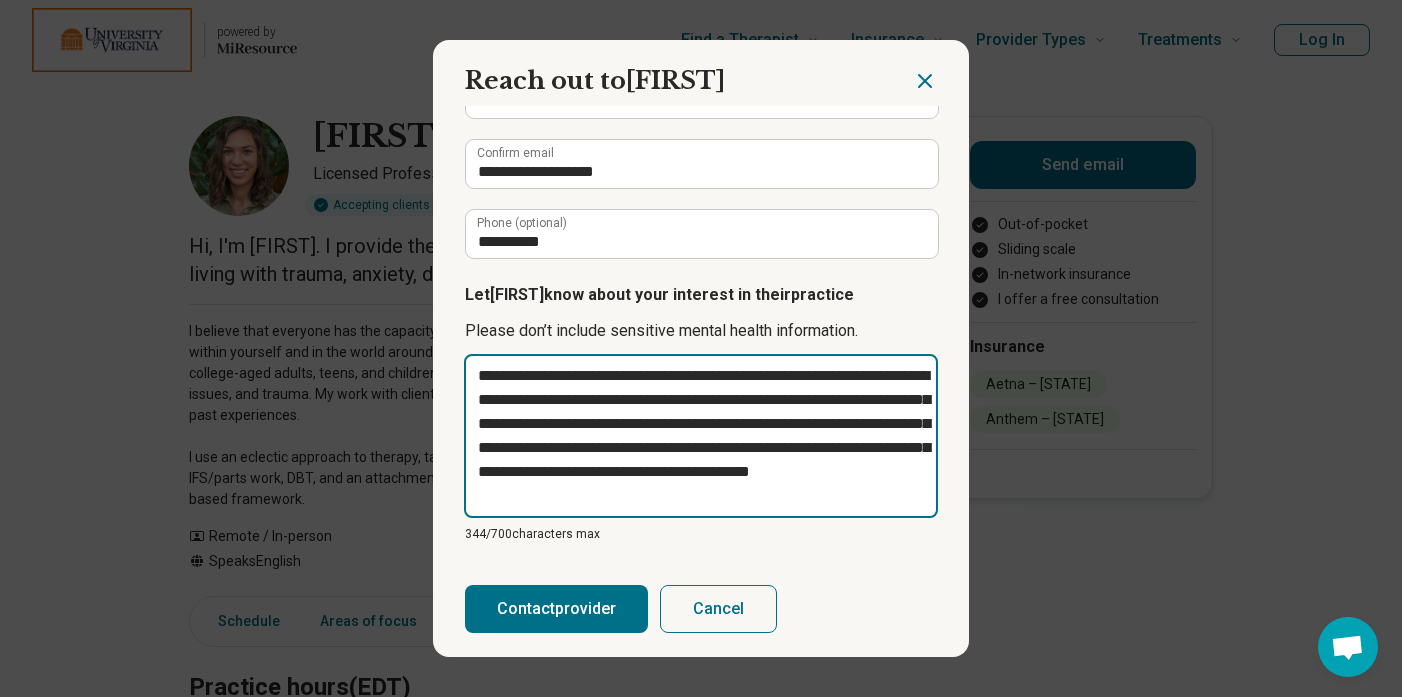 type on "**********" 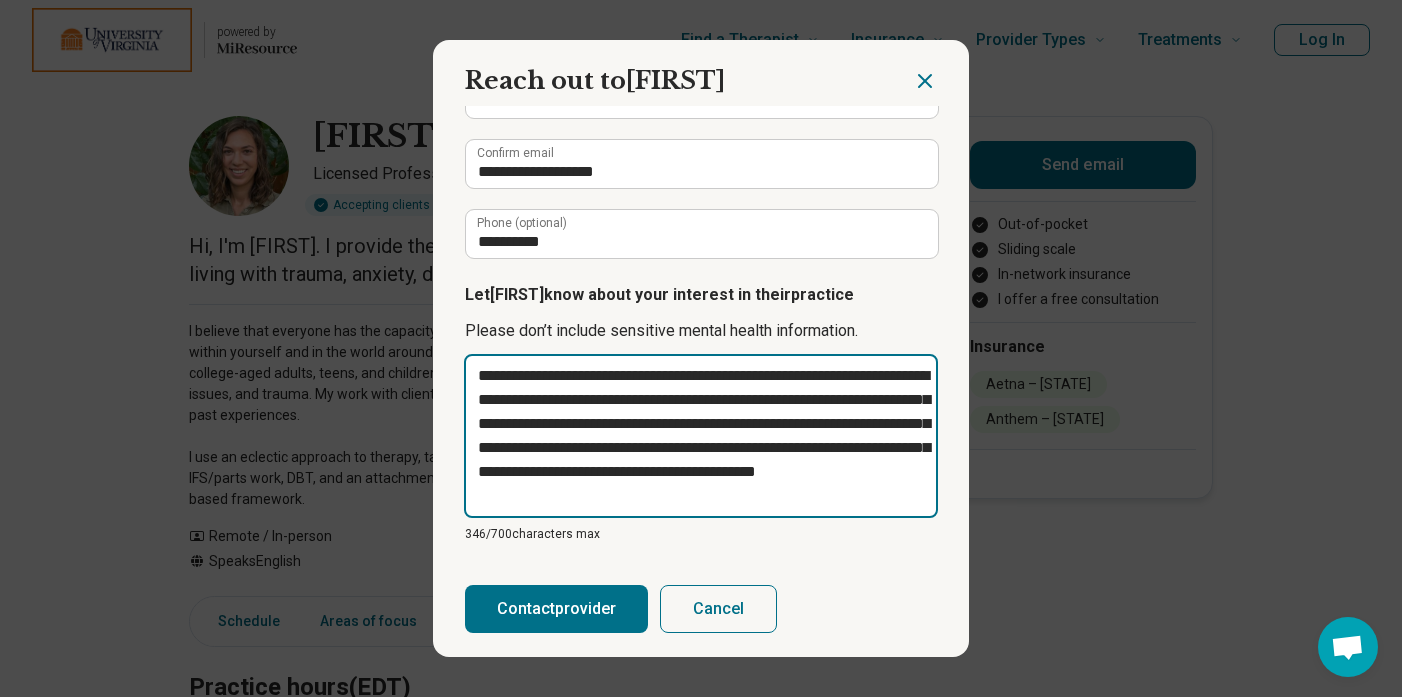 type on "**********" 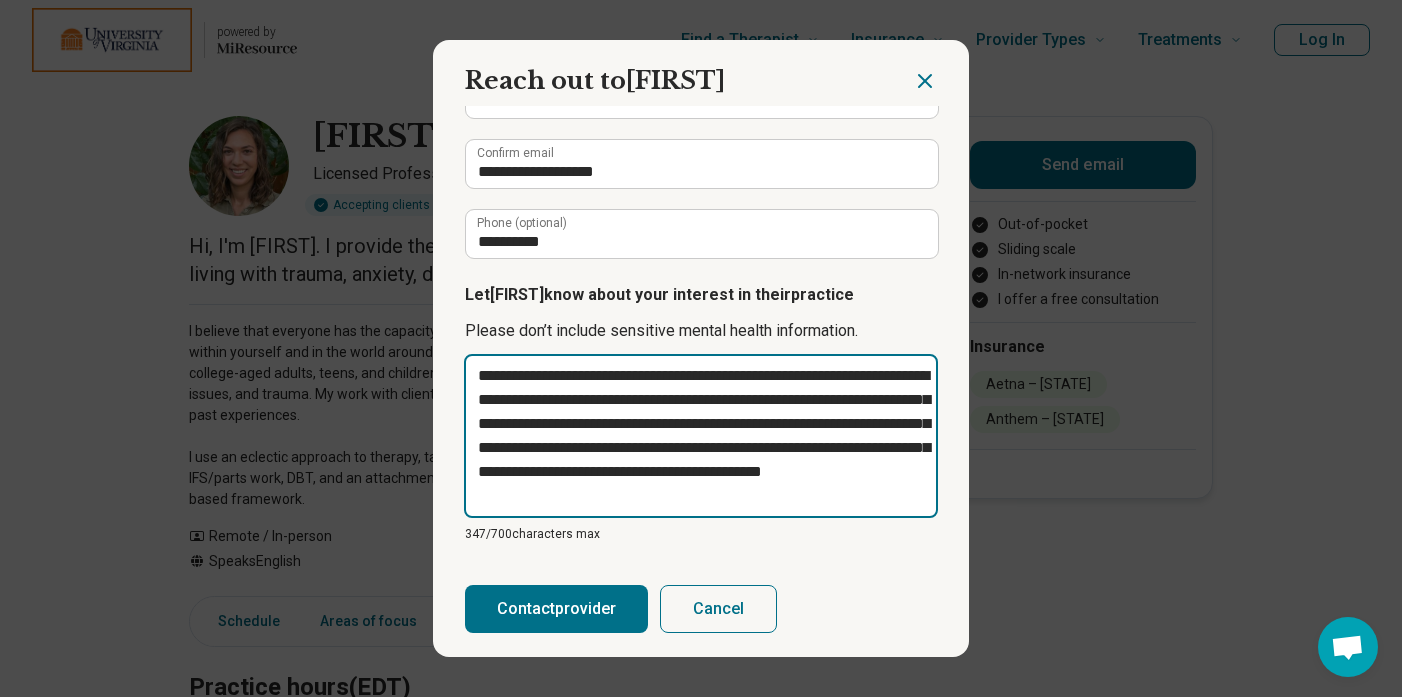 type on "**********" 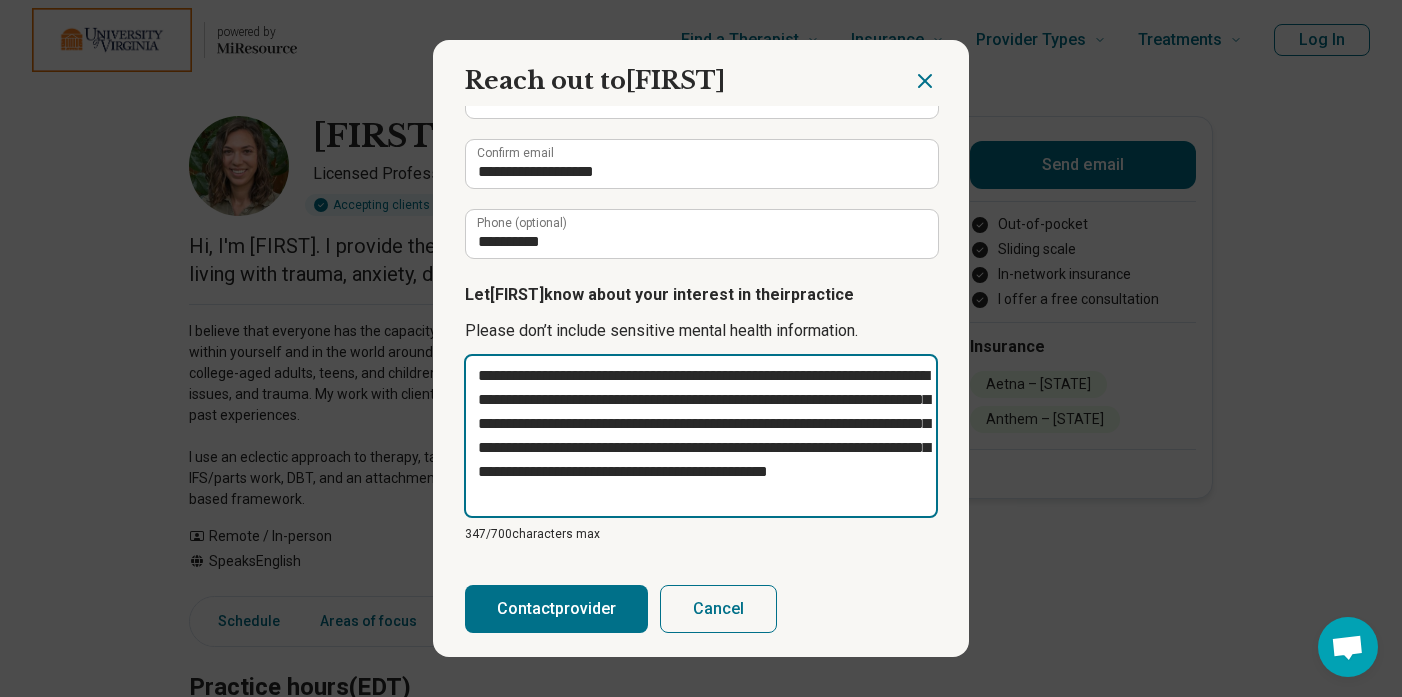 type on "**********" 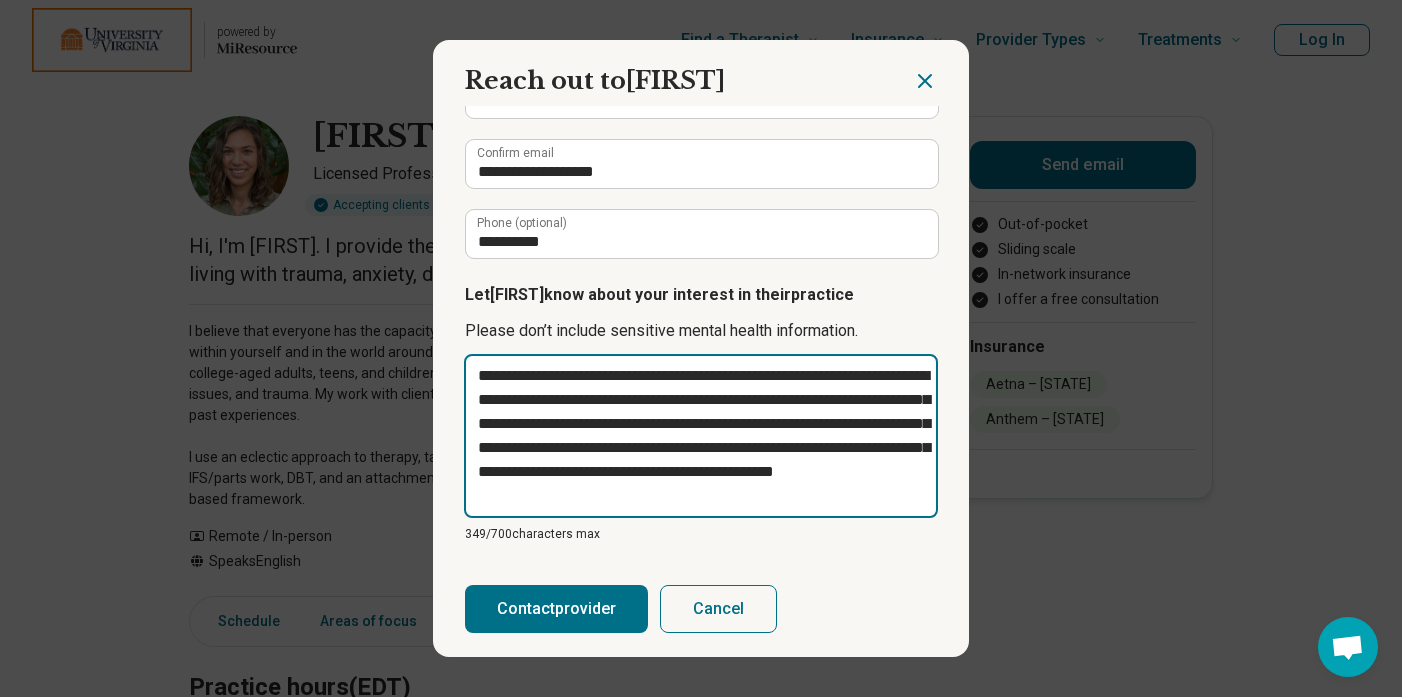 type on "**********" 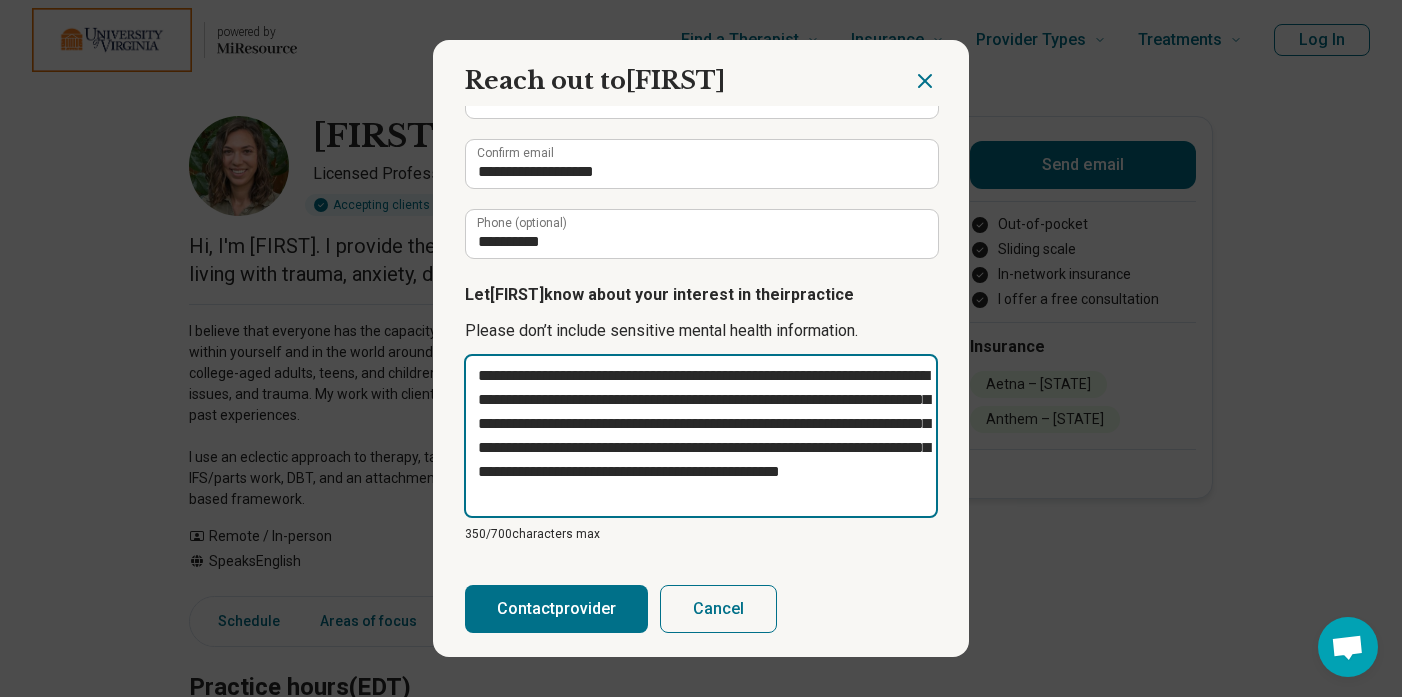 click on "**********" at bounding box center [701, 436] 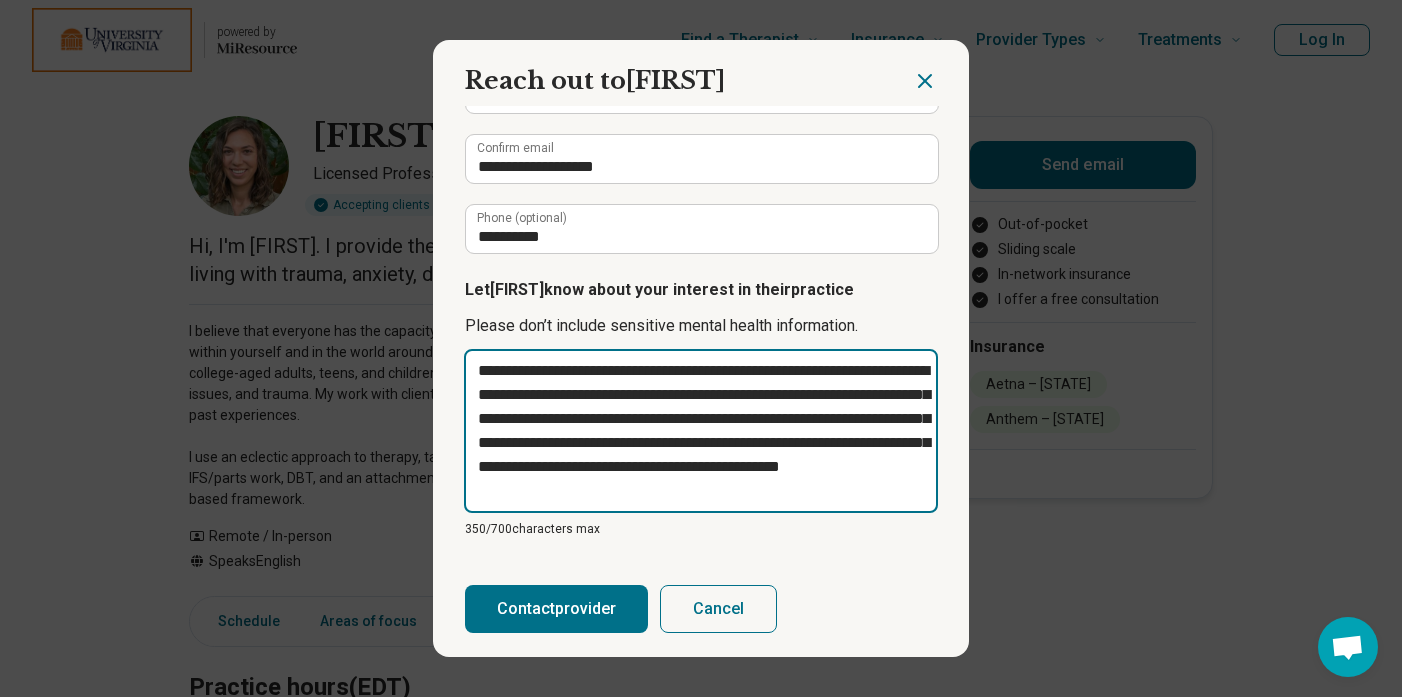 scroll, scrollTop: 194, scrollLeft: 0, axis: vertical 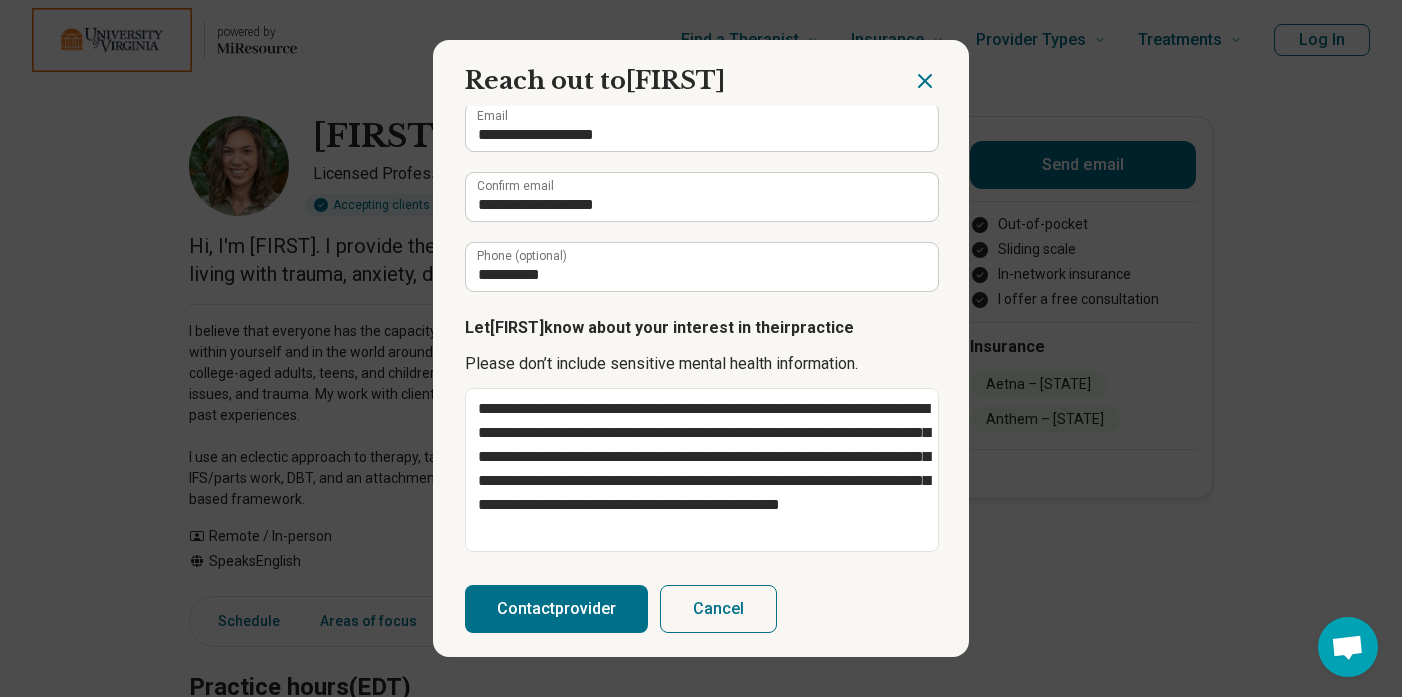 click on "Contact  provider" at bounding box center [556, 609] 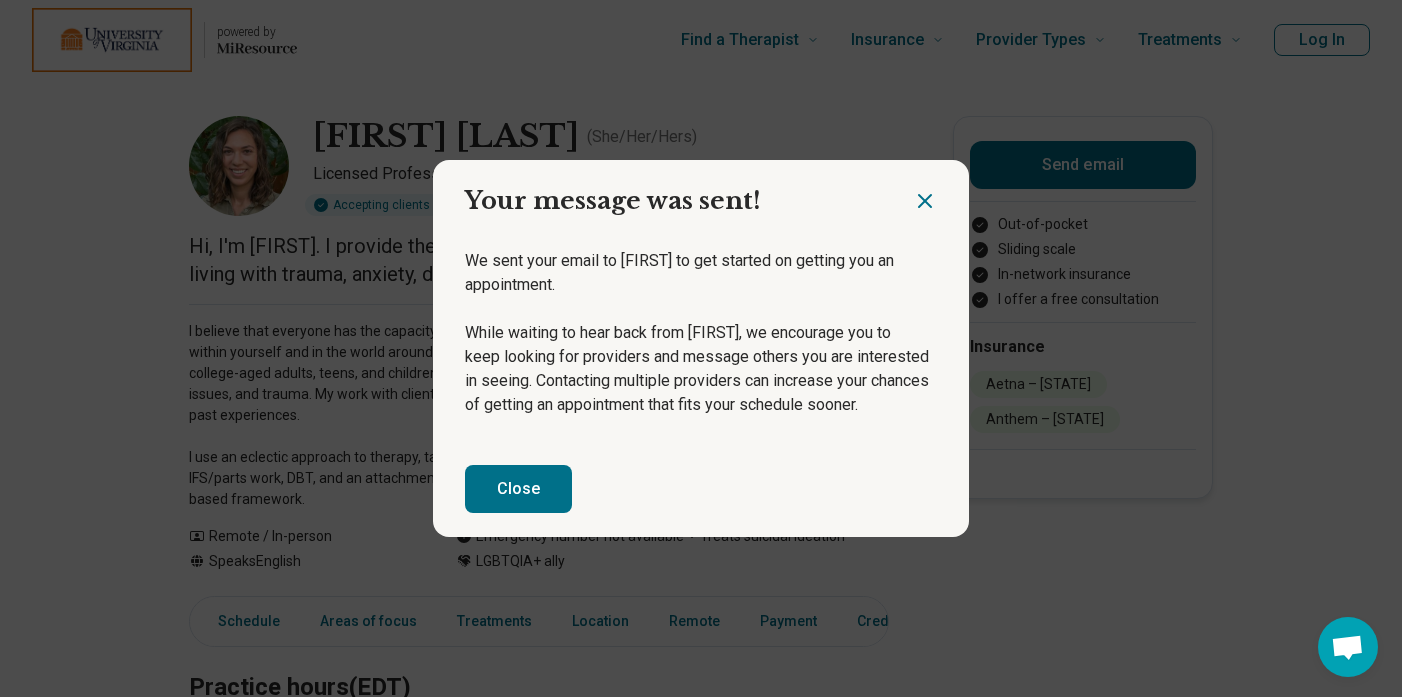 click on "Close" at bounding box center (518, 489) 